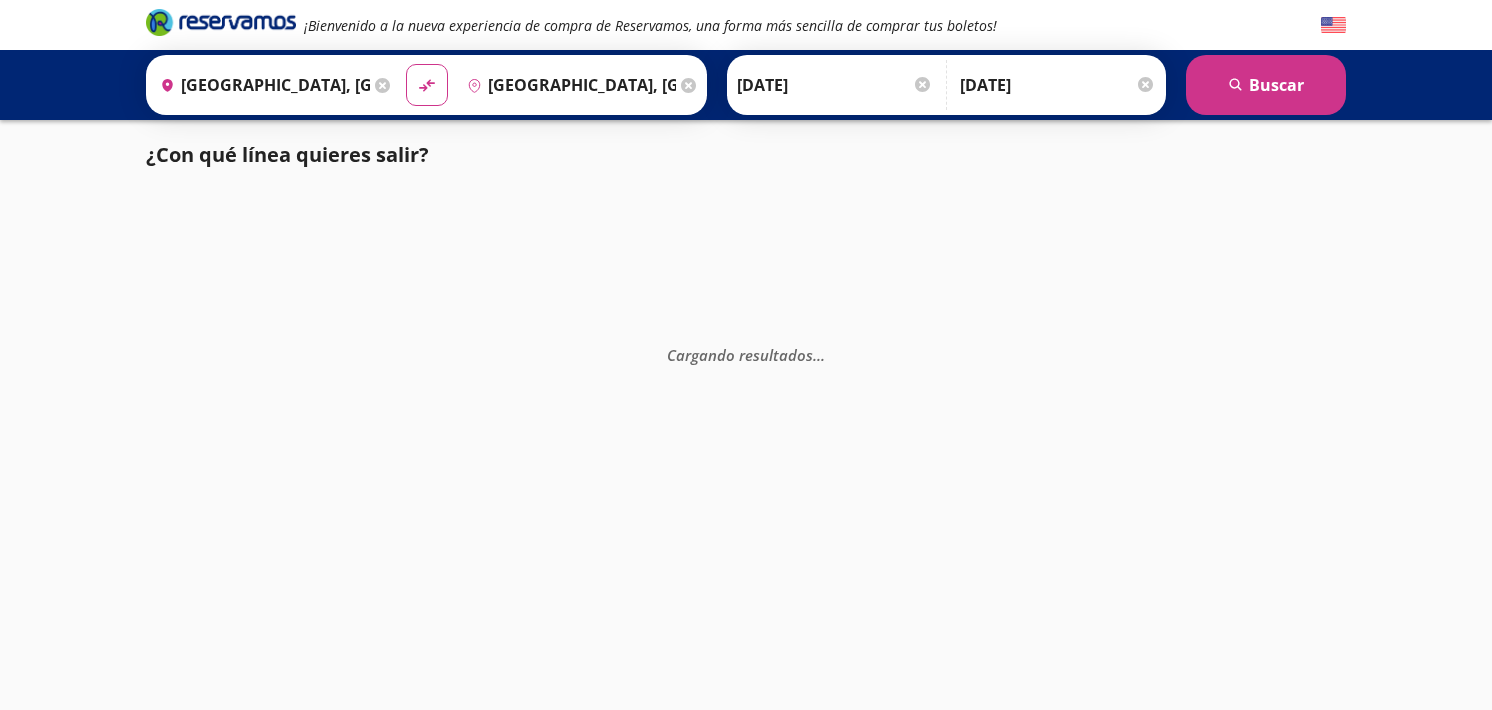 scroll, scrollTop: 0, scrollLeft: 0, axis: both 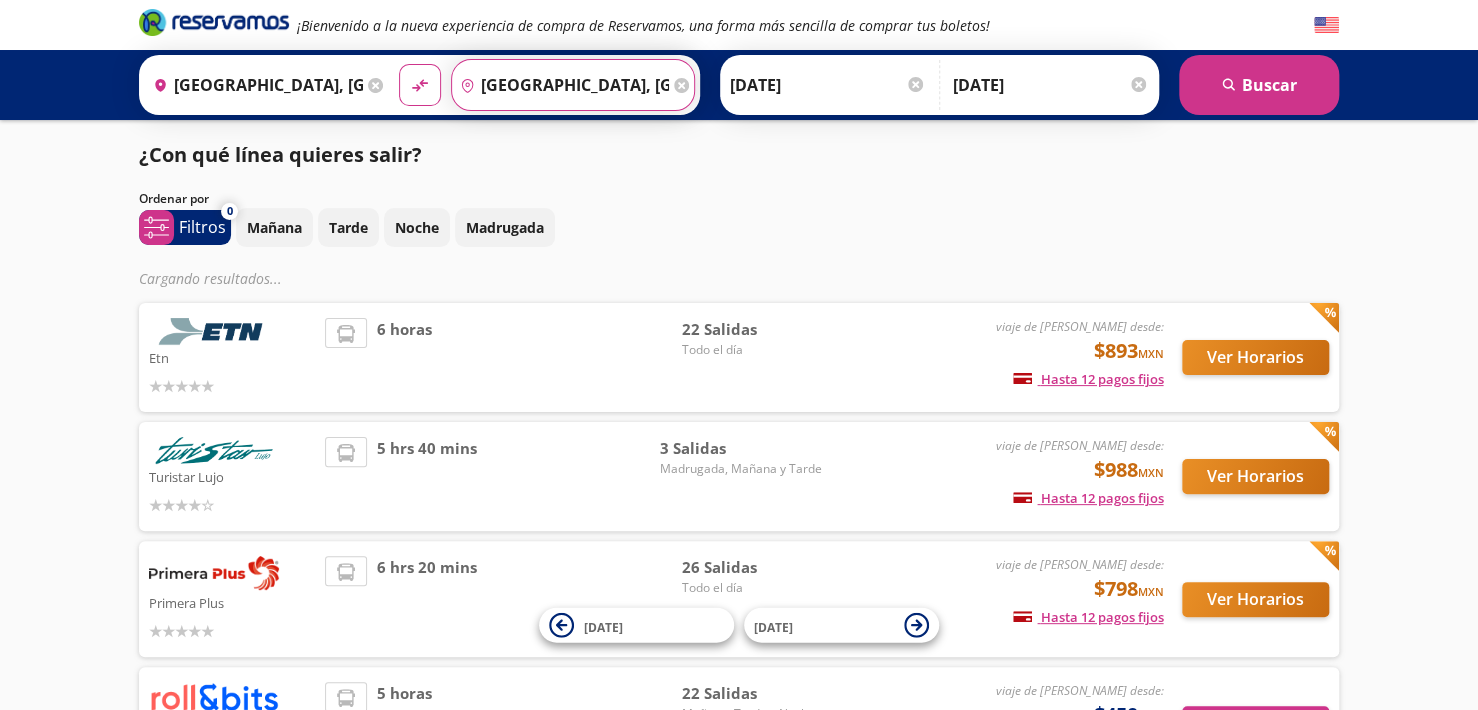 click on "[GEOGRAPHIC_DATA], [GEOGRAPHIC_DATA]" at bounding box center (561, 85) 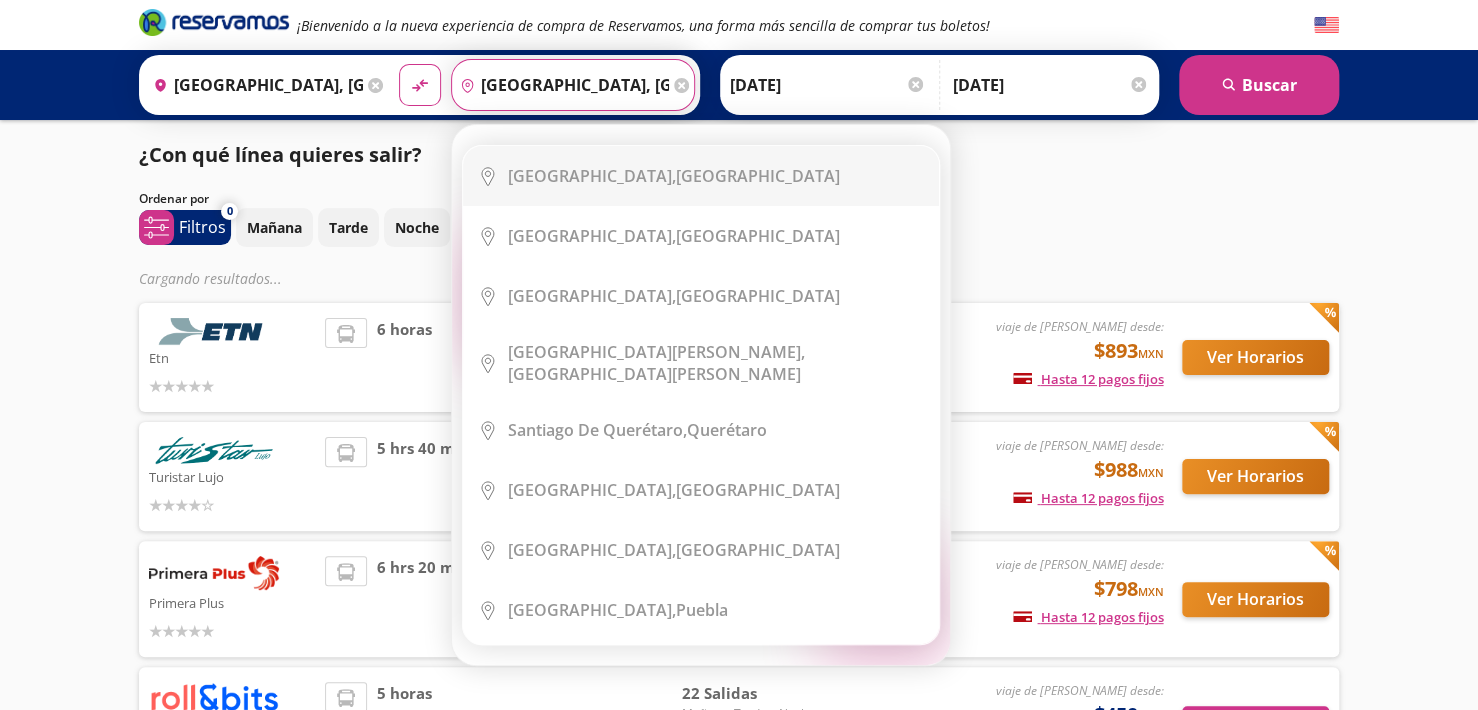 click on "[GEOGRAPHIC_DATA], [GEOGRAPHIC_DATA]" at bounding box center [561, 85] 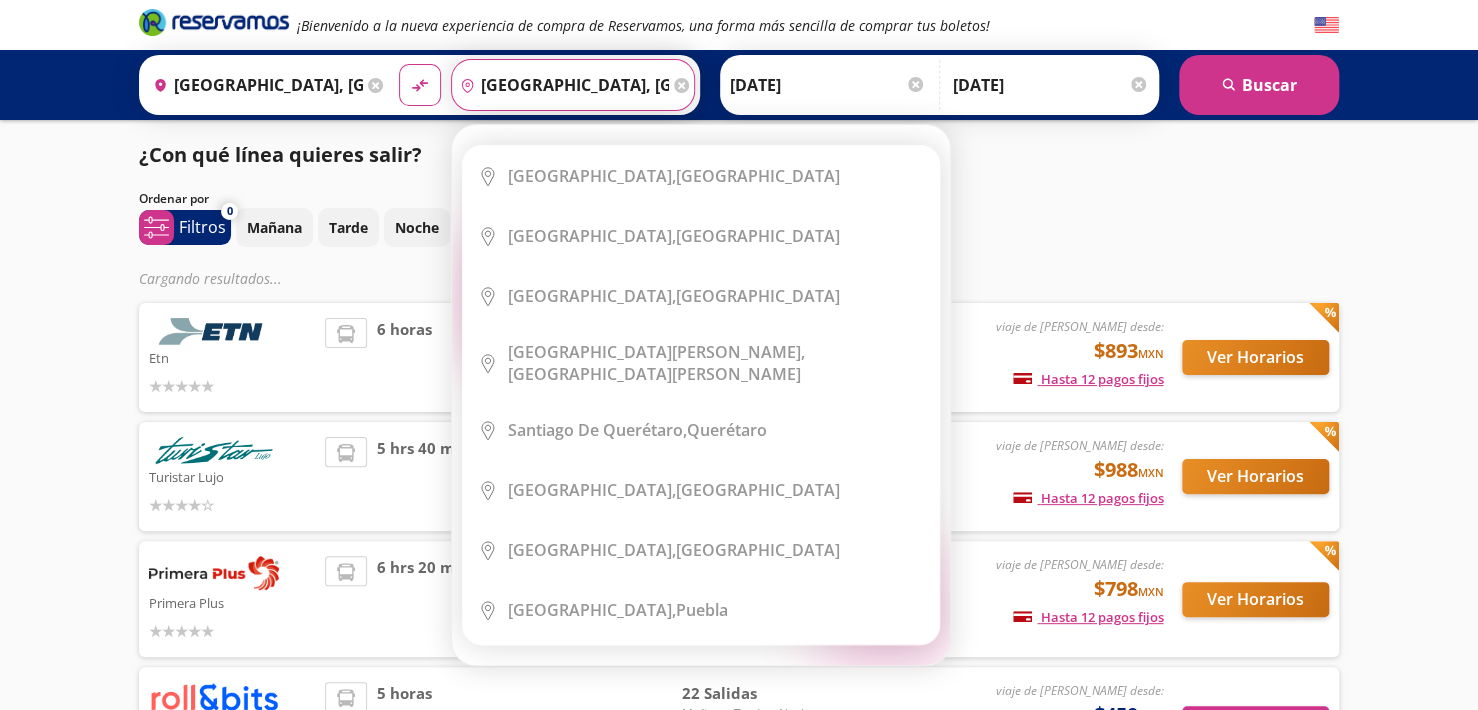 click on "[GEOGRAPHIC_DATA], [GEOGRAPHIC_DATA]" at bounding box center [561, 85] 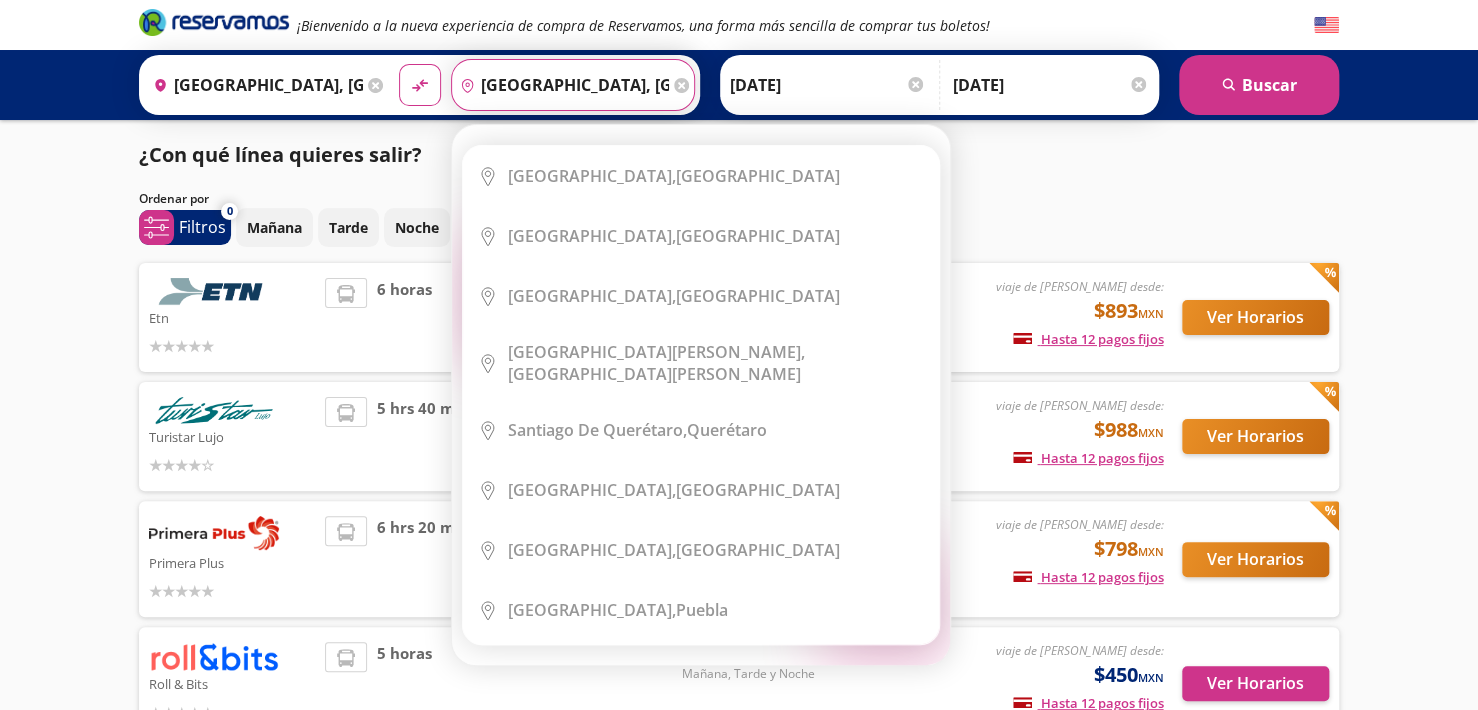 click on "¡Bienvenido a la nueva experiencia de compra de Reservamos, una forma más sencilla de comprar tus boletos! Origen
heroicons:map-pin-20-solid
León, Guanajuato
Destino
pin-outline
Ciudad de México, Distrito Federal
Elige tu destino
Close
Destino
pin-outline" at bounding box center [739, 424] 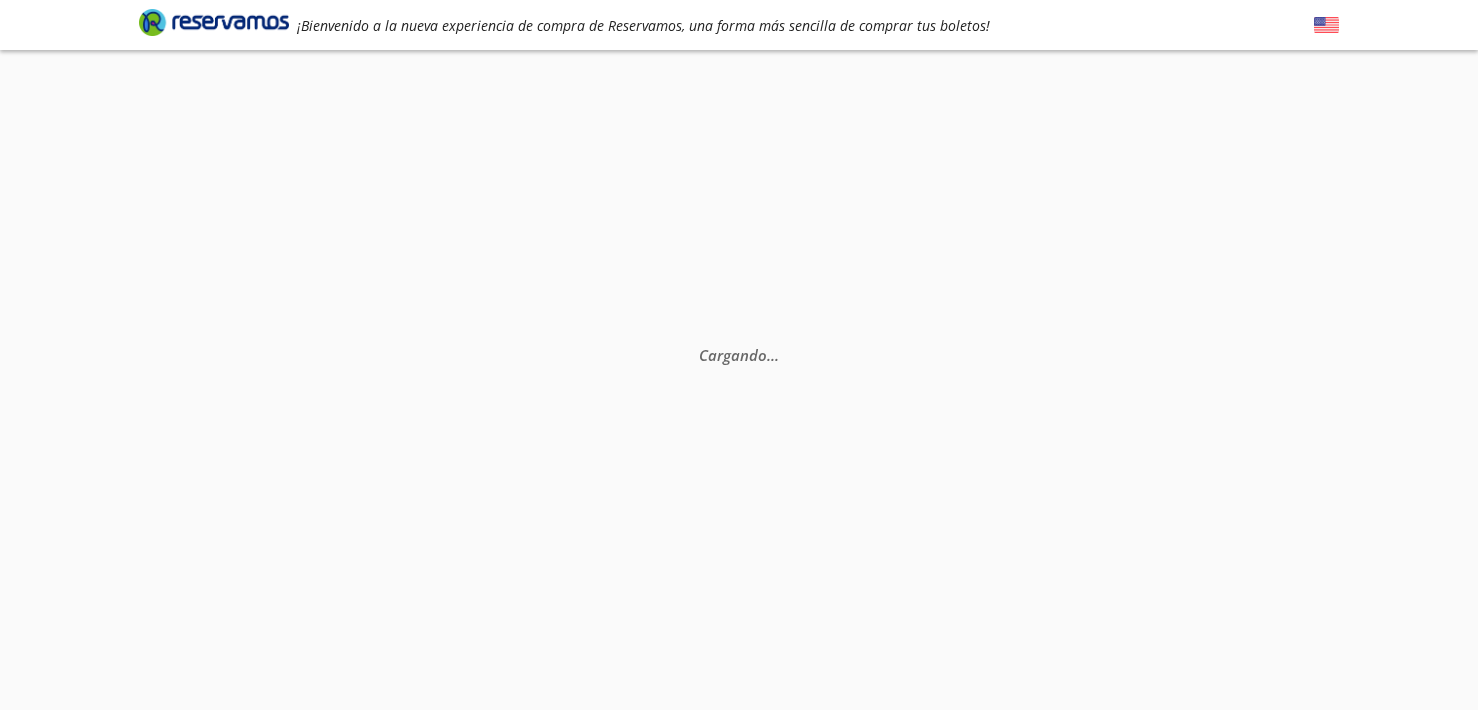 scroll, scrollTop: 0, scrollLeft: 0, axis: both 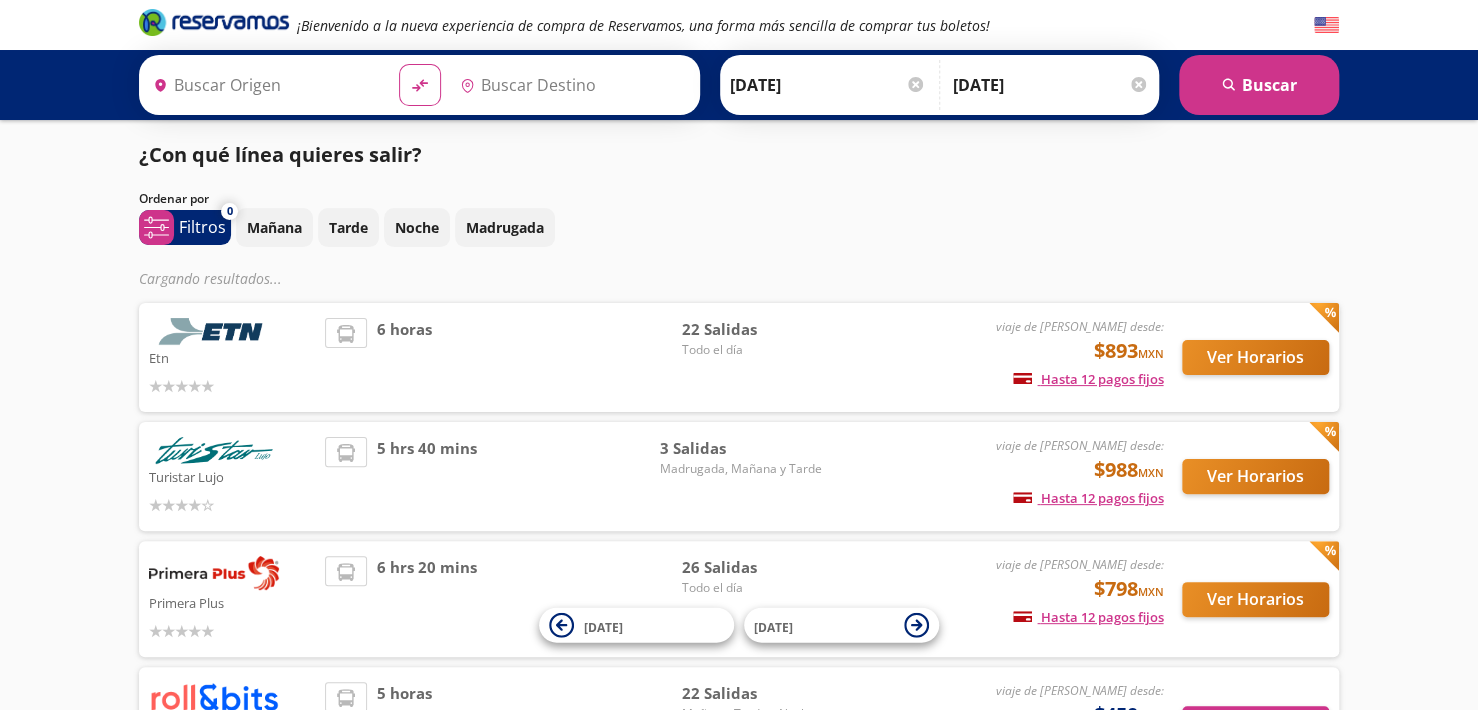 type on "[GEOGRAPHIC_DATA], [GEOGRAPHIC_DATA]" 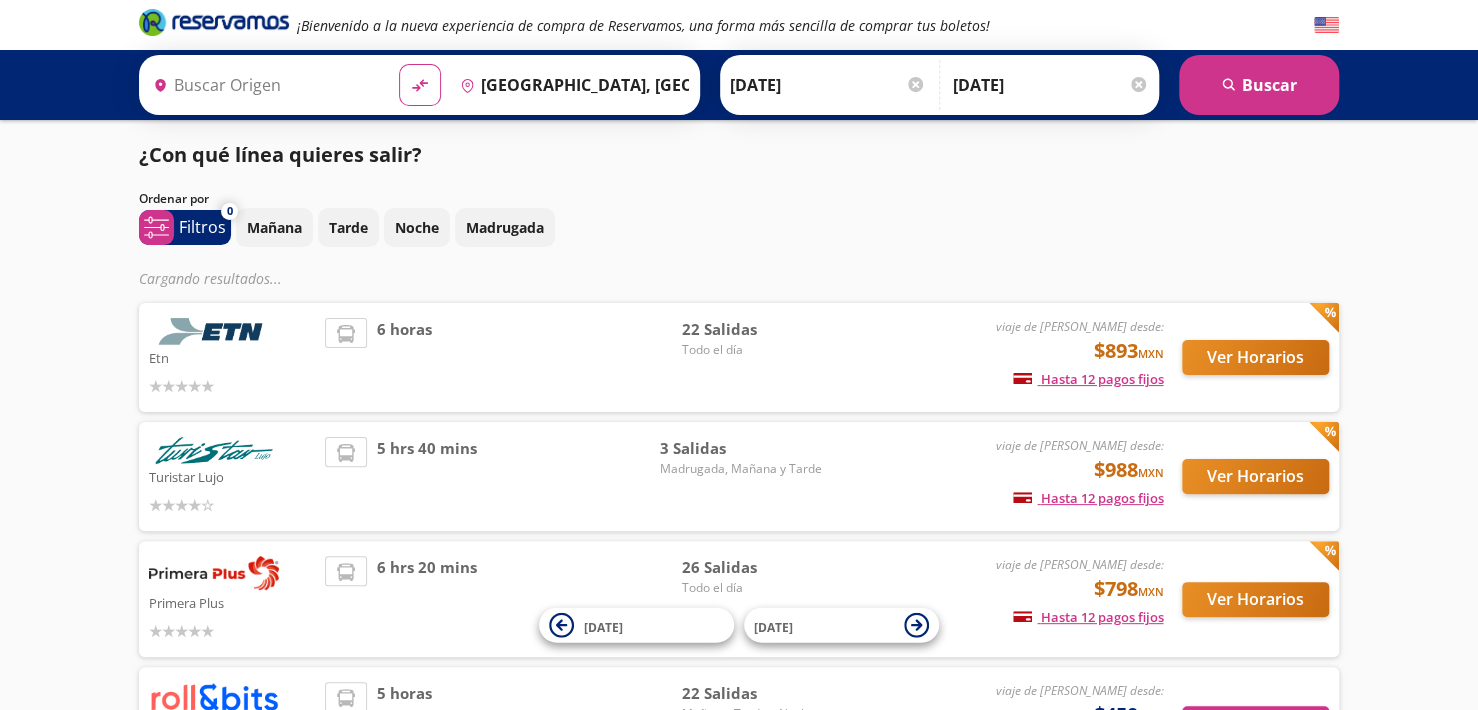 type on "[GEOGRAPHIC_DATA], [GEOGRAPHIC_DATA]" 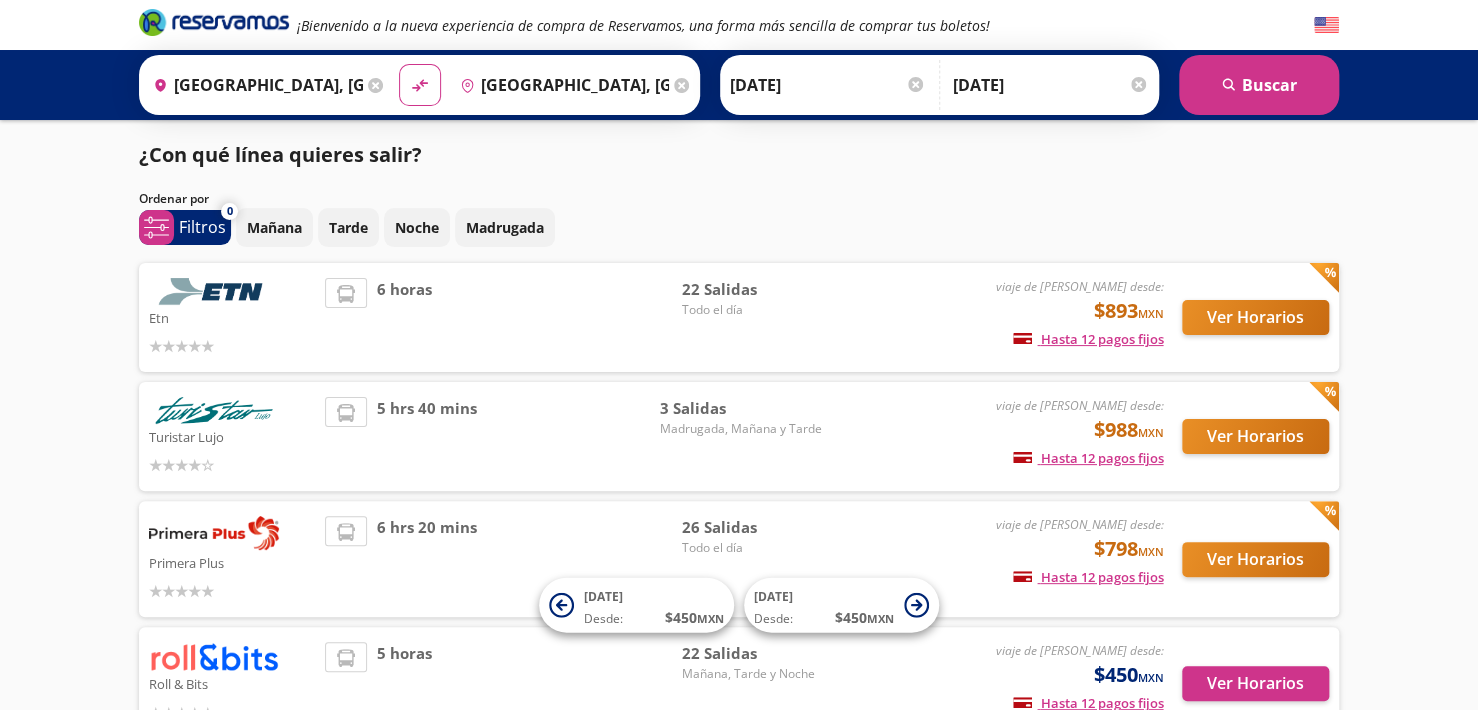 click on "¿Con qué línea quieres salir? Ordenar por 0 system-uicons:filtering Filtros chevron [DATE] Tarde Noche Madrugada Etn viaje de ida desde: $893  MXN   Hasta 12 pagos fijos Pagos fijos en compras mayores a $30 MXN, con tarjetas de bancos participantes 6 horas 22 Salidas Todo el día Ver Horarios Turistar Lujo viaje de ida desde: $988  MXN   Hasta 12 pagos fijos Pagos fijos en compras mayores a $30 MXN, con tarjetas de bancos participantes 5 hrs 40 mins 3 [PERSON_NAME], [DATE] y Tarde Ver Horarios Primera Plus viaje de ida desde: $798  MXN   Hasta 12 pagos fijos Pagos fijos en compras mayores a $30 MXN, con tarjetas de bancos participantes 6 hrs 20 mins 26 Salidas Todo el día Ver Horarios Roll & Bits viaje de ida desde: $450  MXN   Hasta 12 pagos fijos Pagos fijos en compras mayores a $30 MXN, con tarjetas de bancos participantes 5 horas 22 [PERSON_NAME][DATE], Tarde y Noche Ver Horarios [DATE] Desde: $ 450  MXN [DATE] Desde: $ 450  MXN" at bounding box center [739, 444] 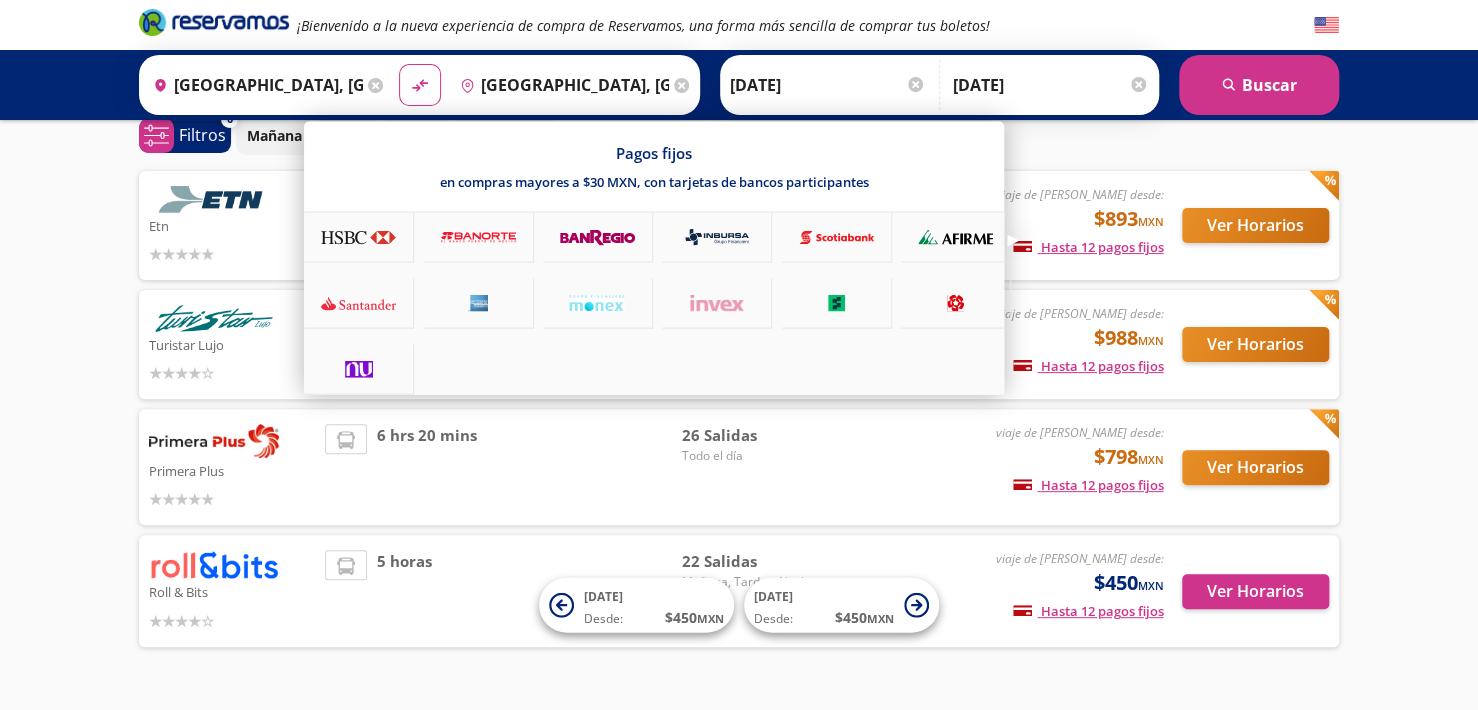 scroll, scrollTop: 100, scrollLeft: 0, axis: vertical 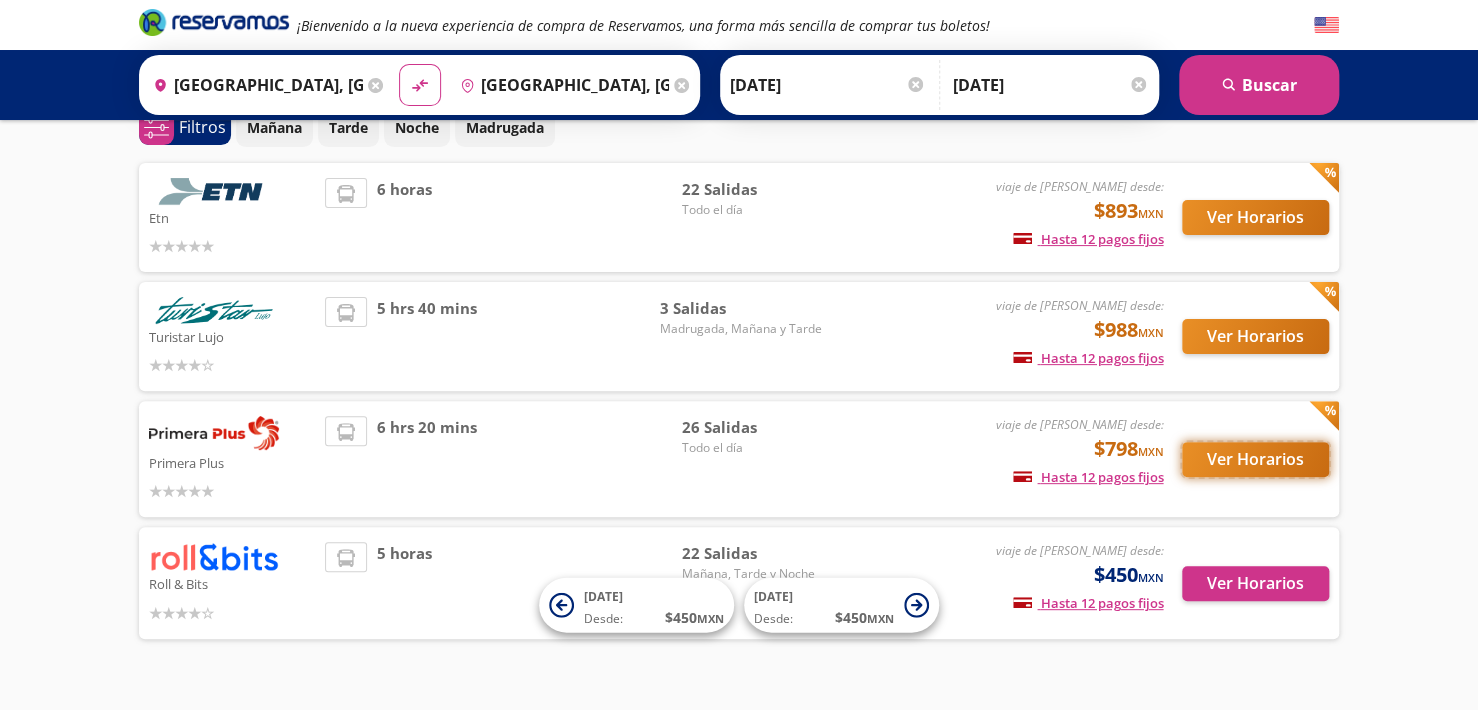 click on "Ver Horarios" at bounding box center (1255, 459) 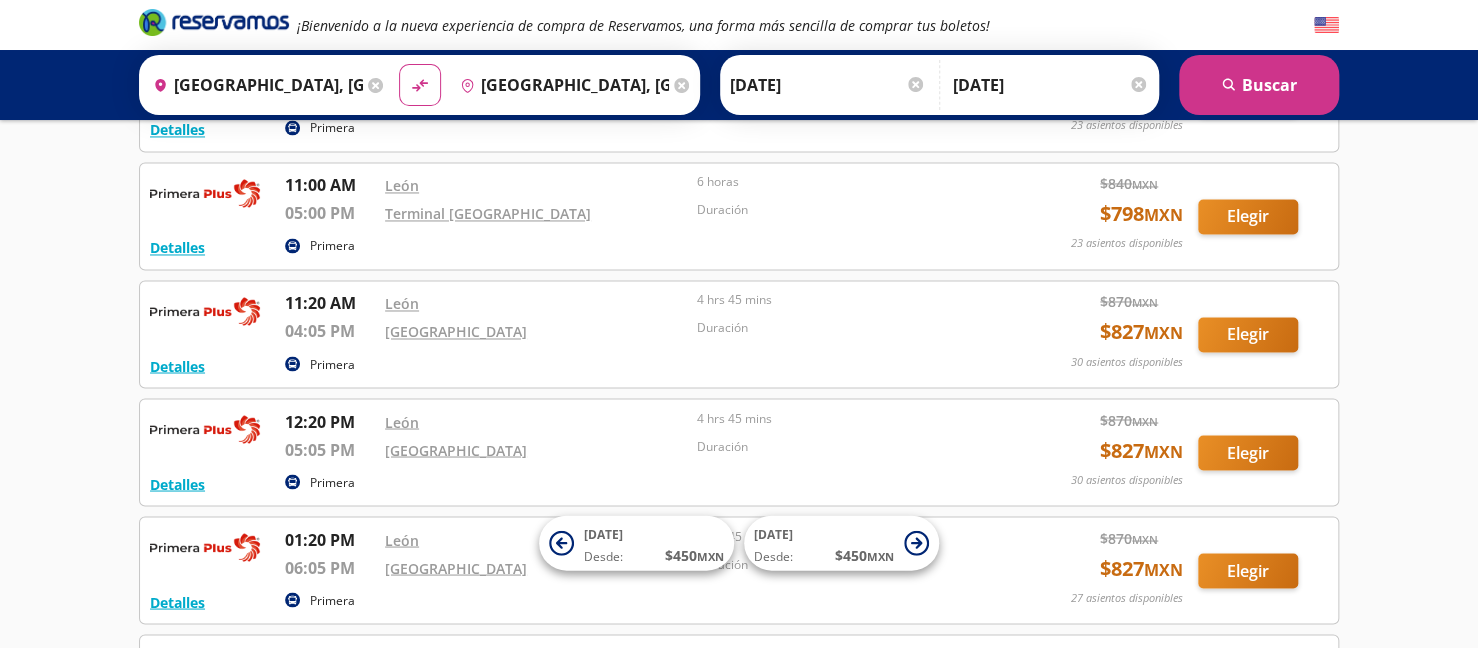 scroll, scrollTop: 1130, scrollLeft: 0, axis: vertical 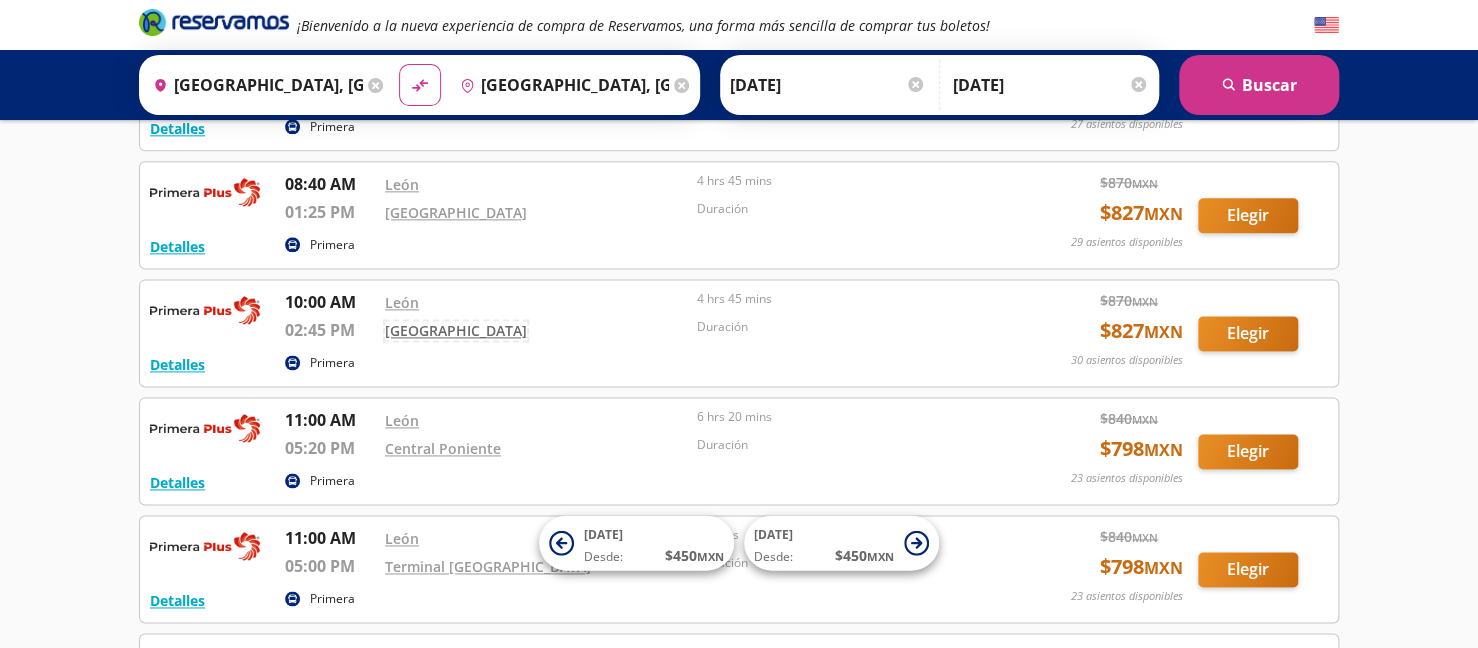 click on "[GEOGRAPHIC_DATA]" at bounding box center [456, 330] 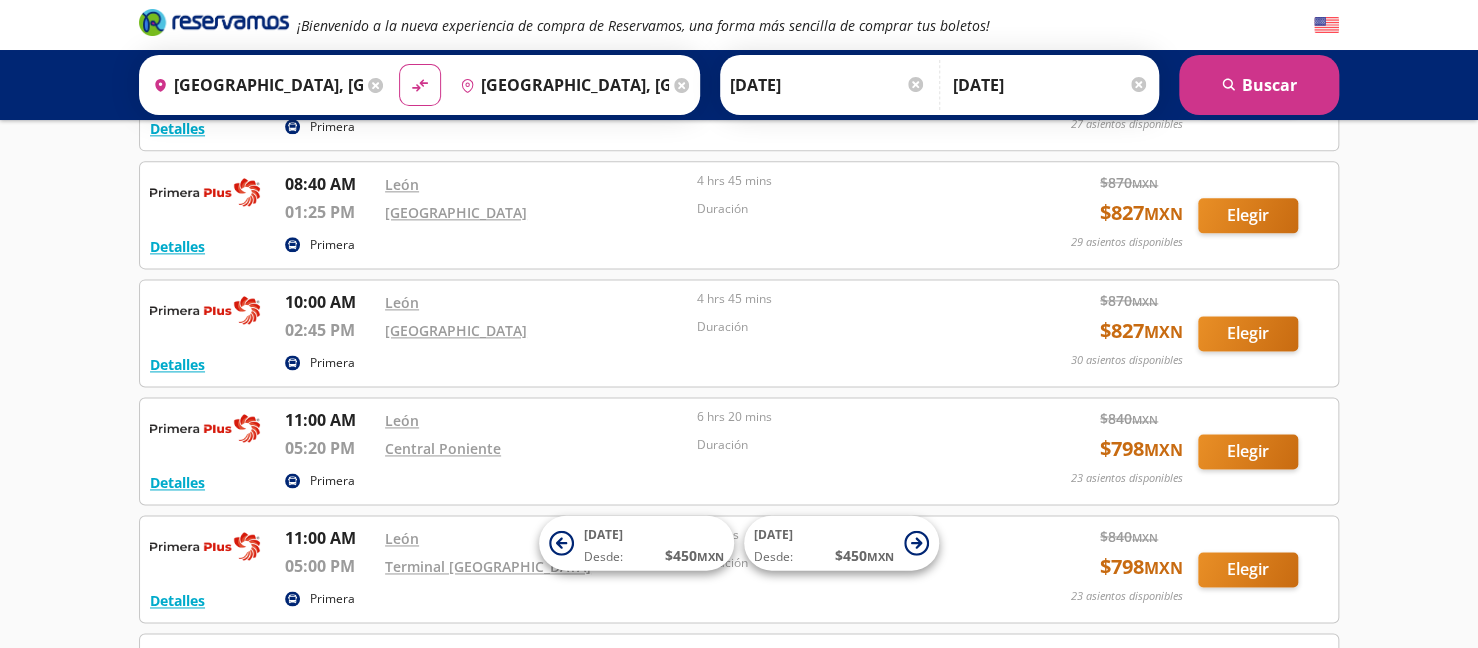 click on "[GEOGRAPHIC_DATA]" at bounding box center [536, 330] 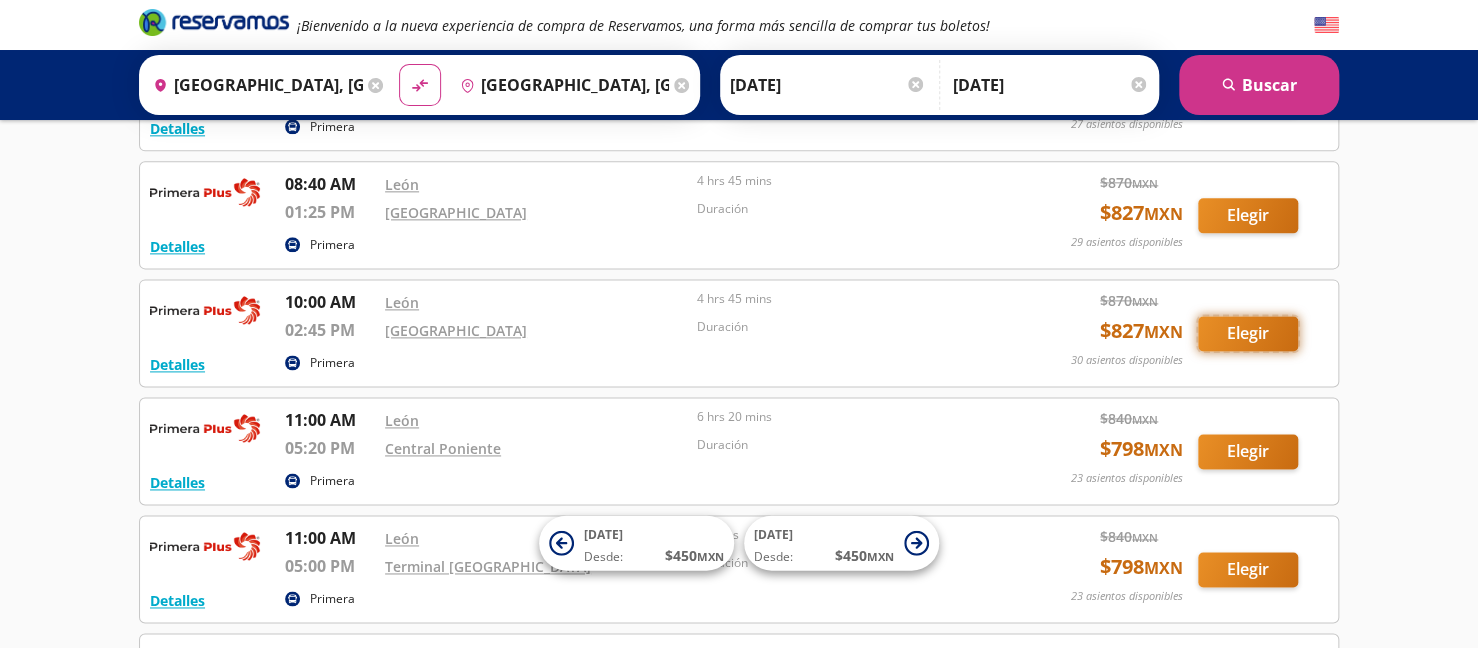 click on "Elegir" at bounding box center [1248, 333] 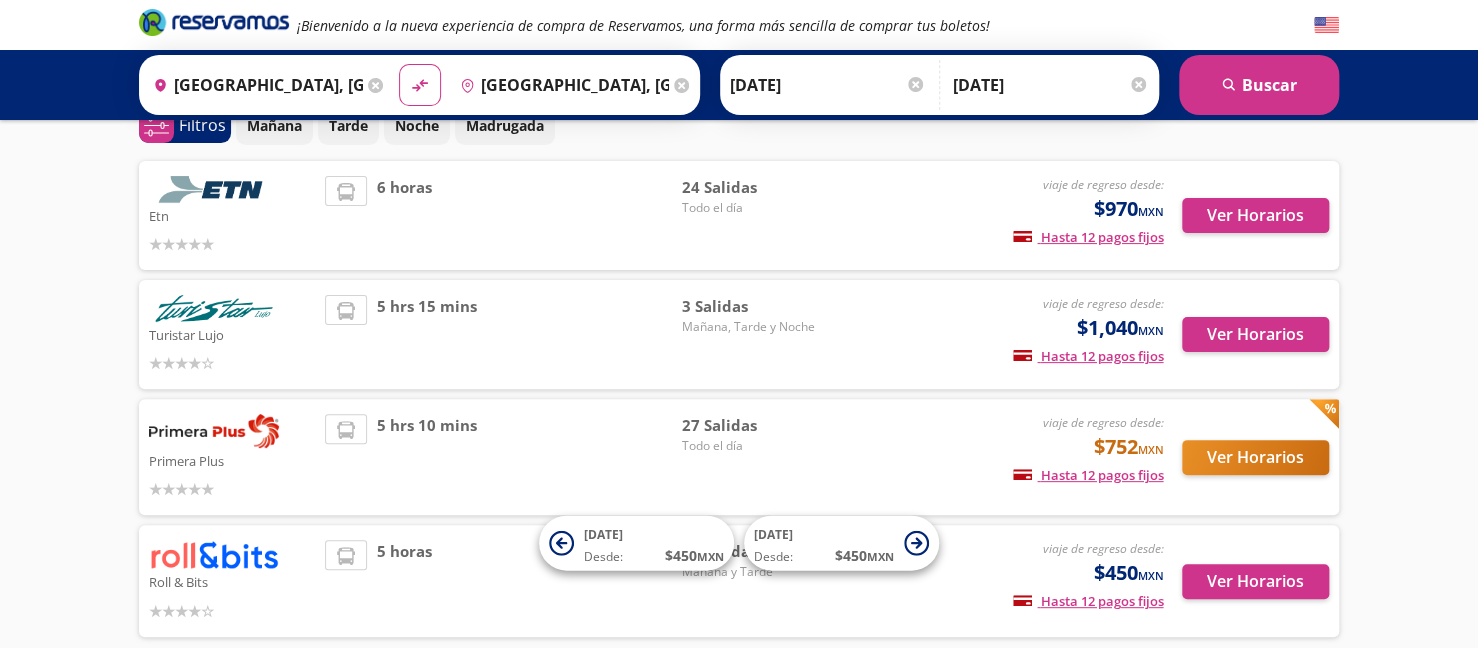 scroll, scrollTop: 100, scrollLeft: 0, axis: vertical 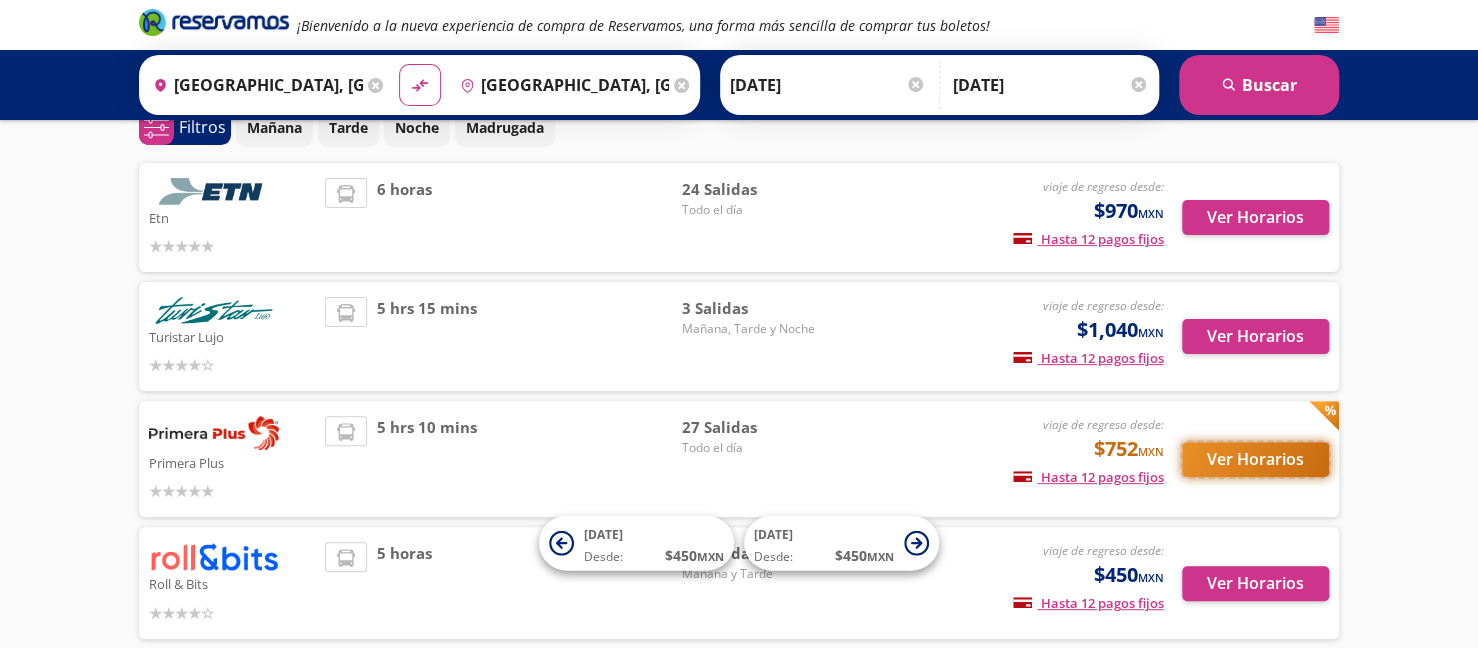 click on "Ver Horarios" at bounding box center (1255, 459) 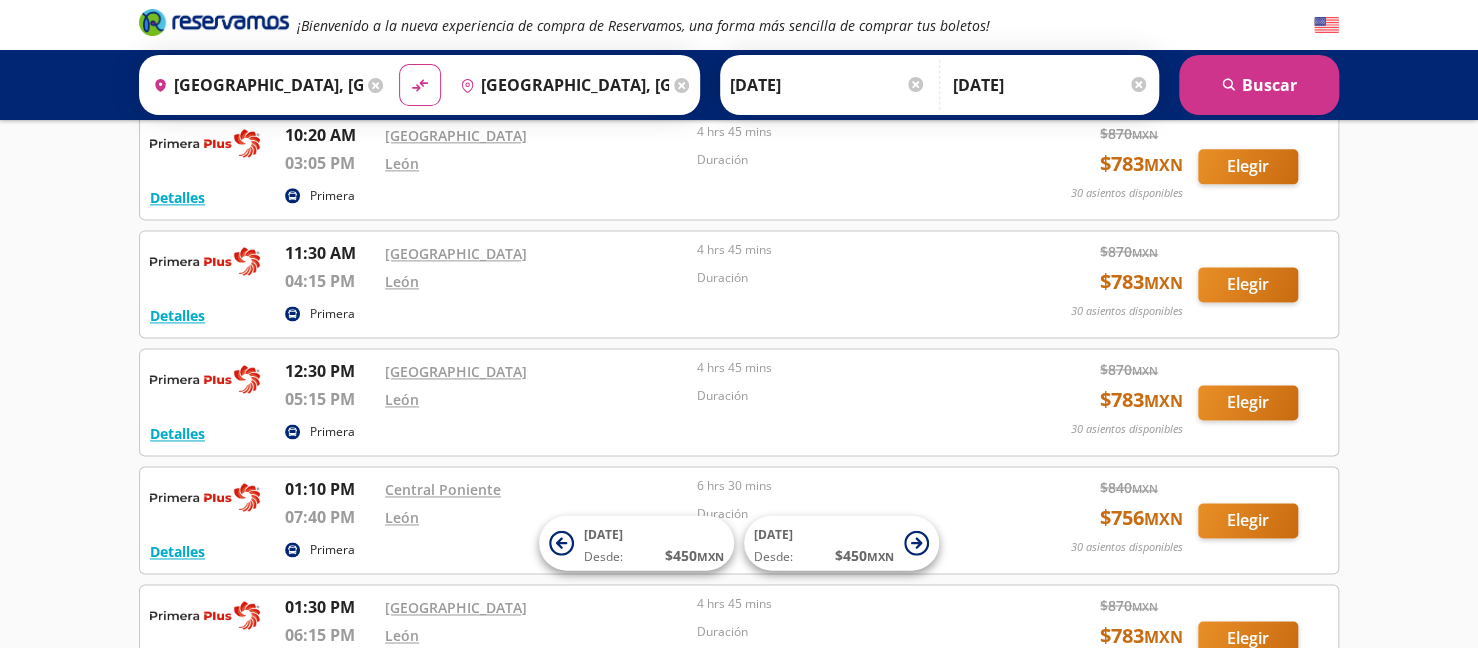 scroll, scrollTop: 1137, scrollLeft: 0, axis: vertical 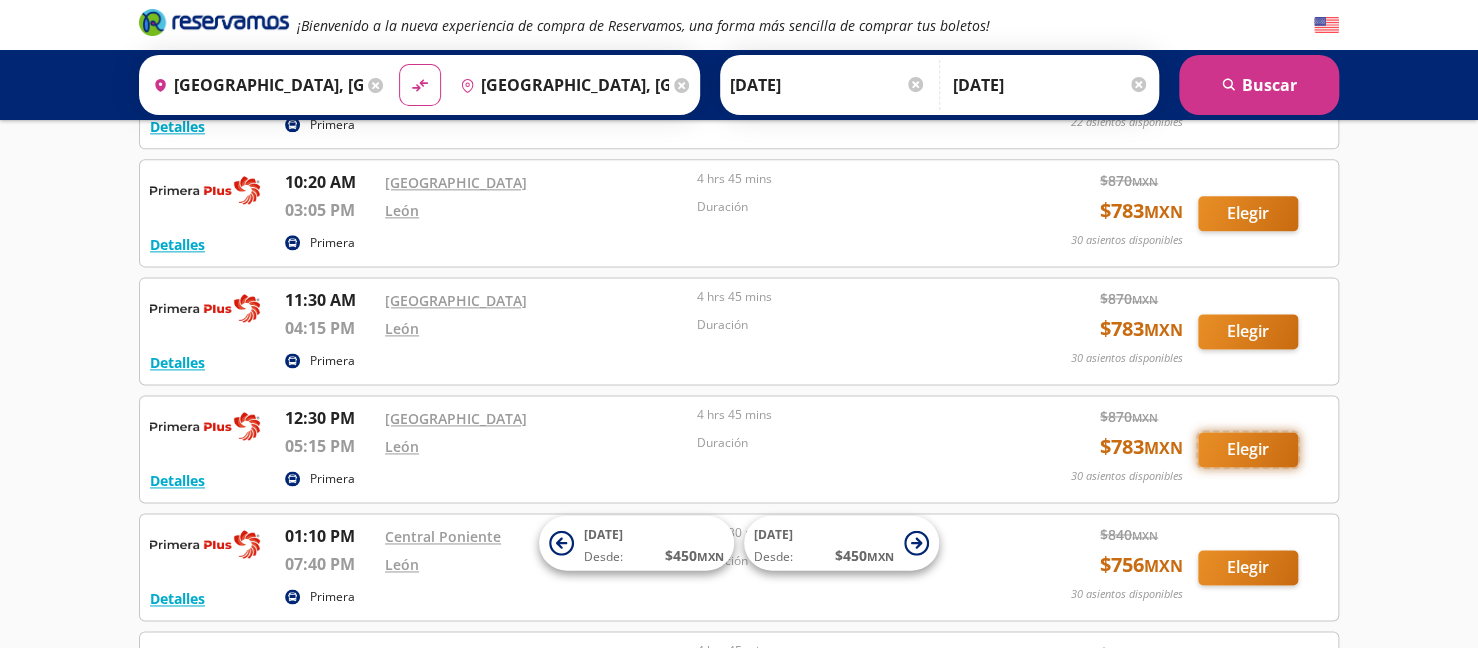 click on "Elegir" at bounding box center (1248, 449) 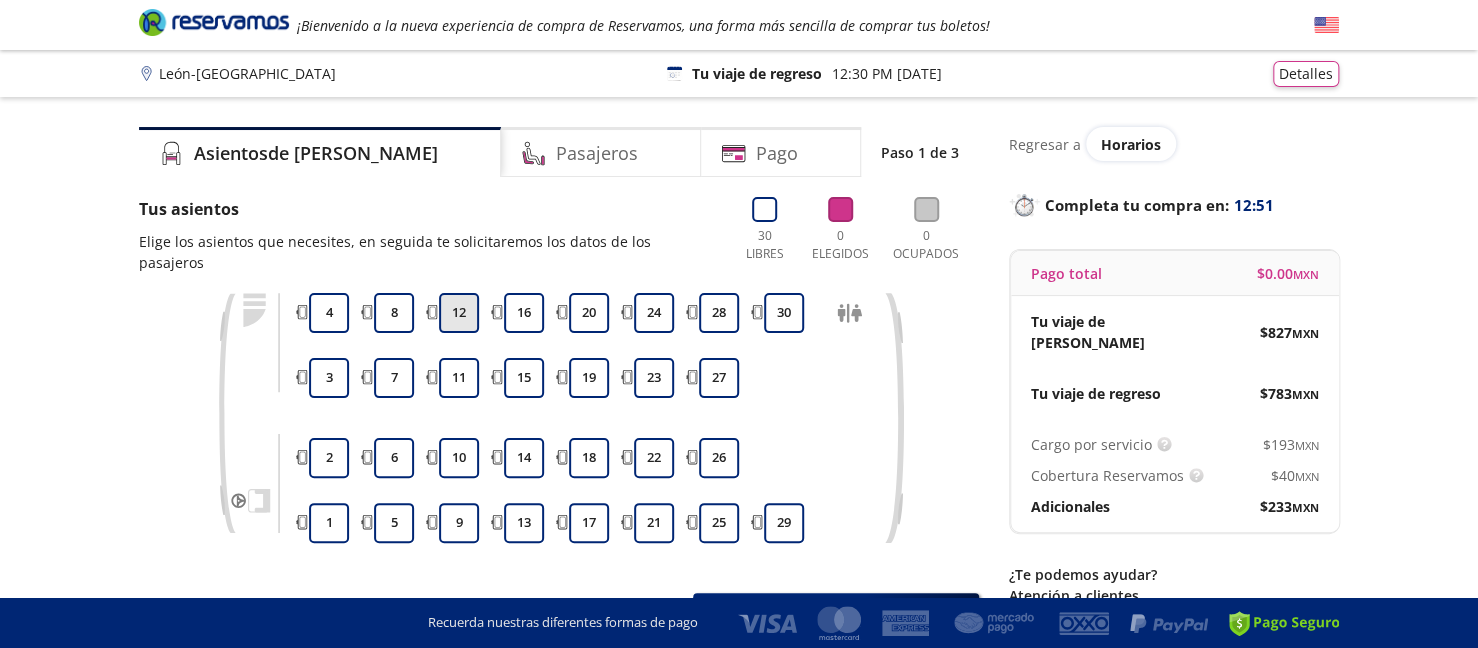 click on "12" at bounding box center [459, 313] 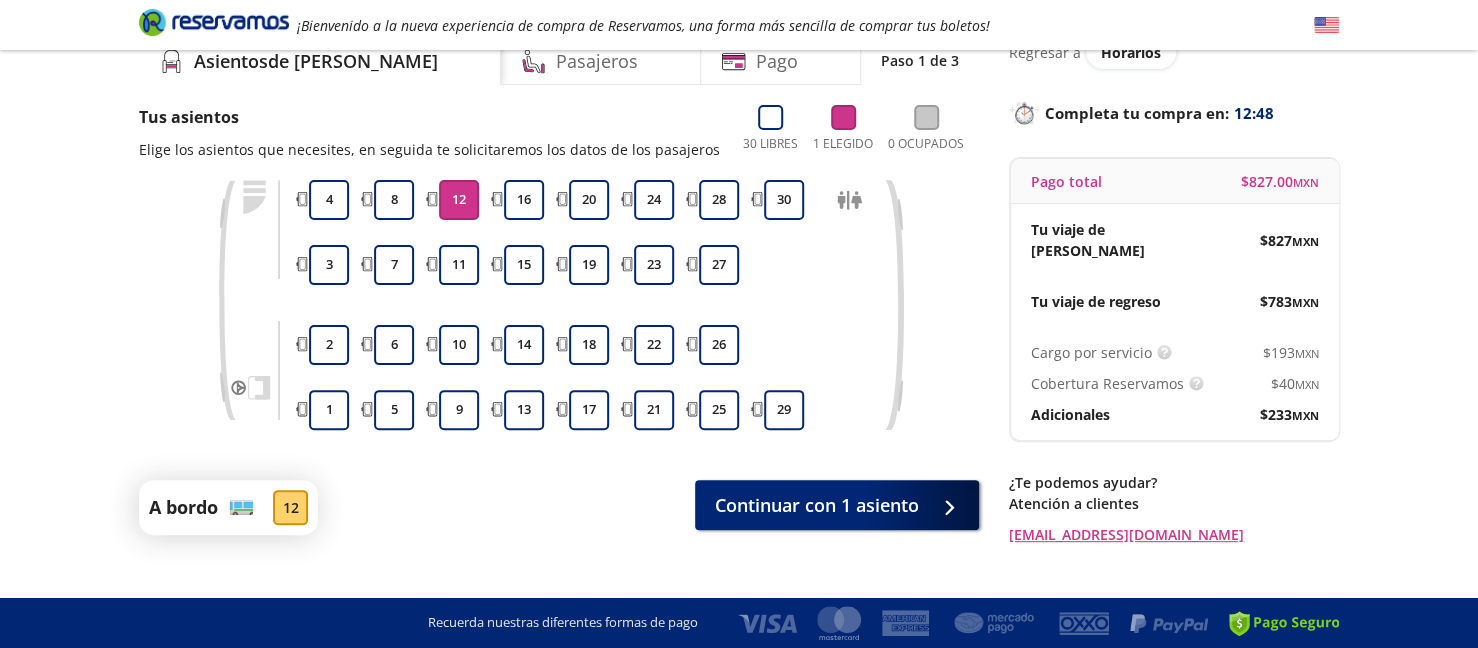 scroll, scrollTop: 100, scrollLeft: 0, axis: vertical 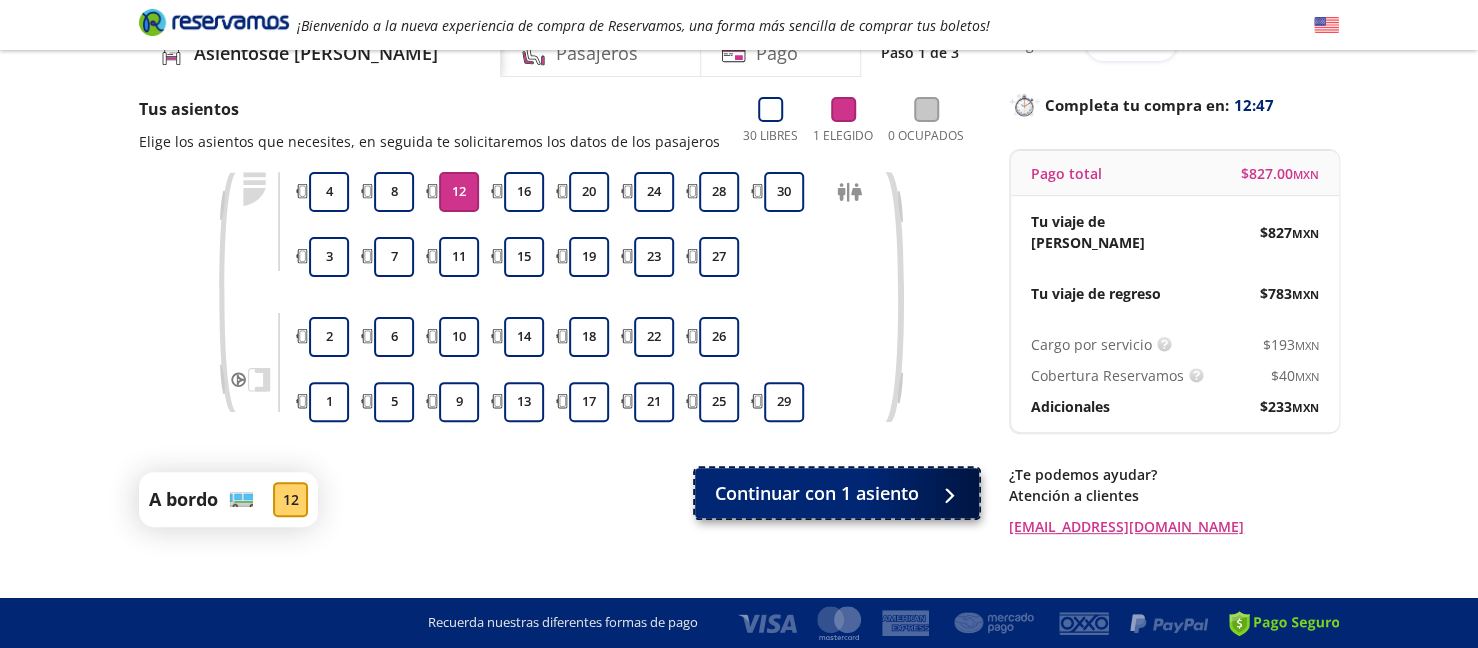 click on "Continuar con 1 asiento" at bounding box center (817, 493) 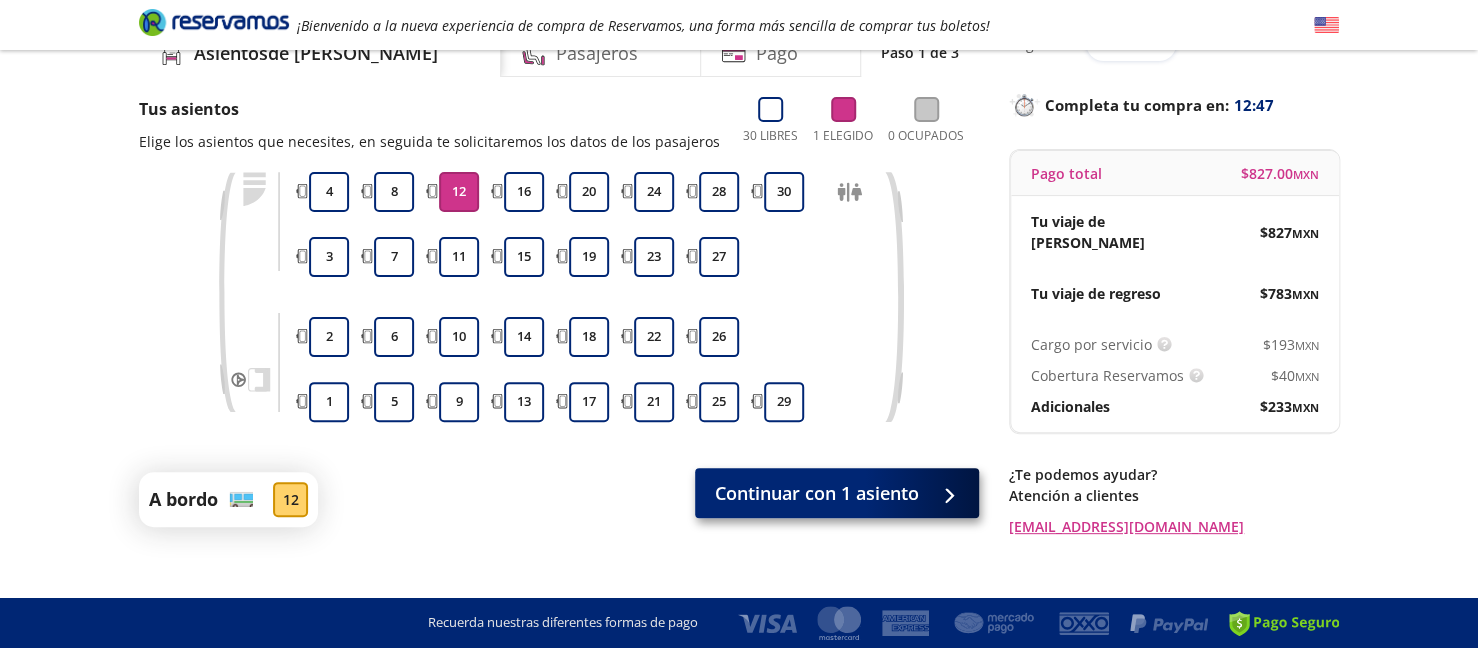 scroll, scrollTop: 0, scrollLeft: 0, axis: both 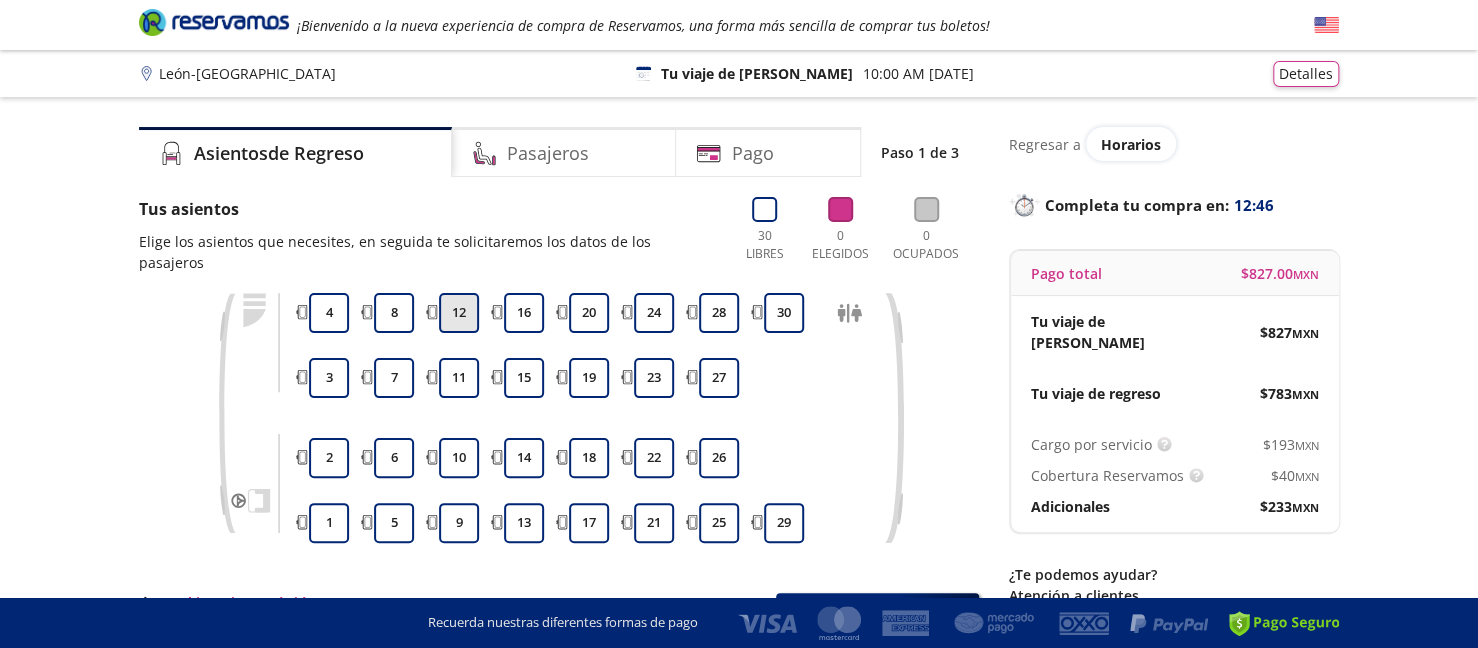 click on "12" at bounding box center [459, 313] 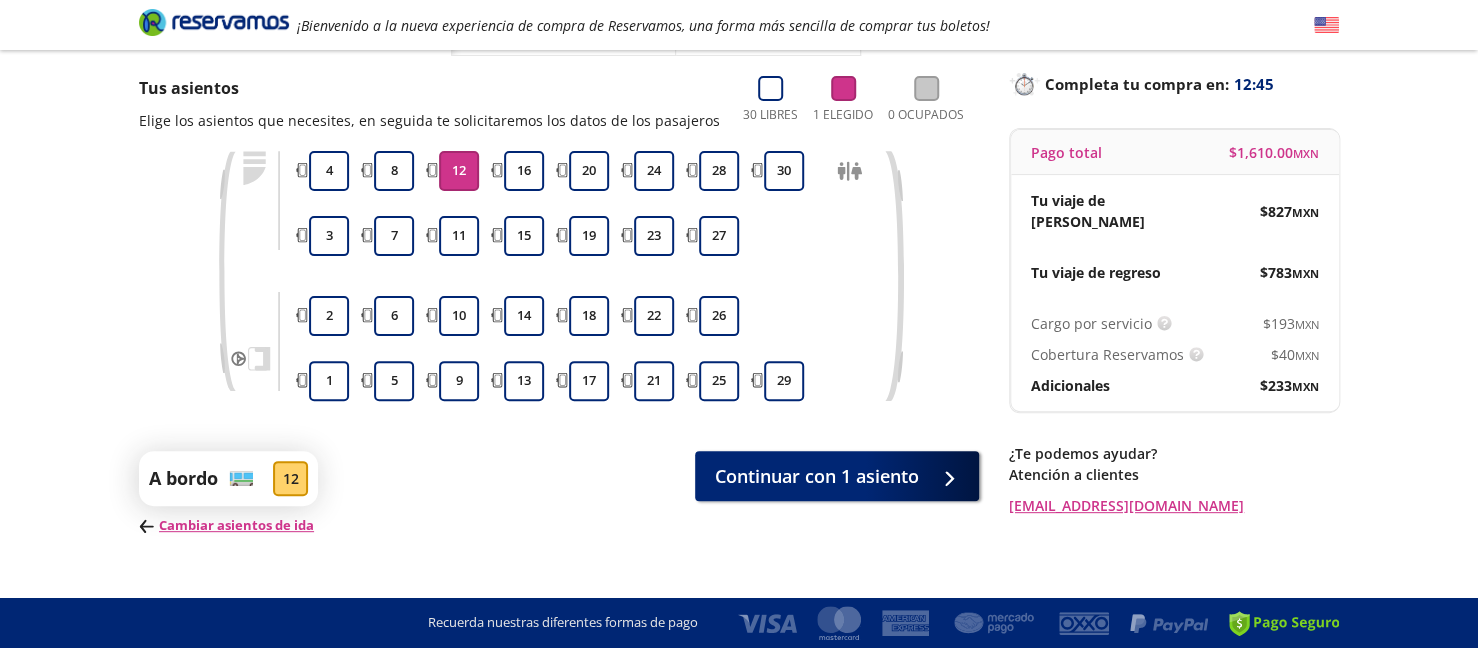 scroll, scrollTop: 148, scrollLeft: 0, axis: vertical 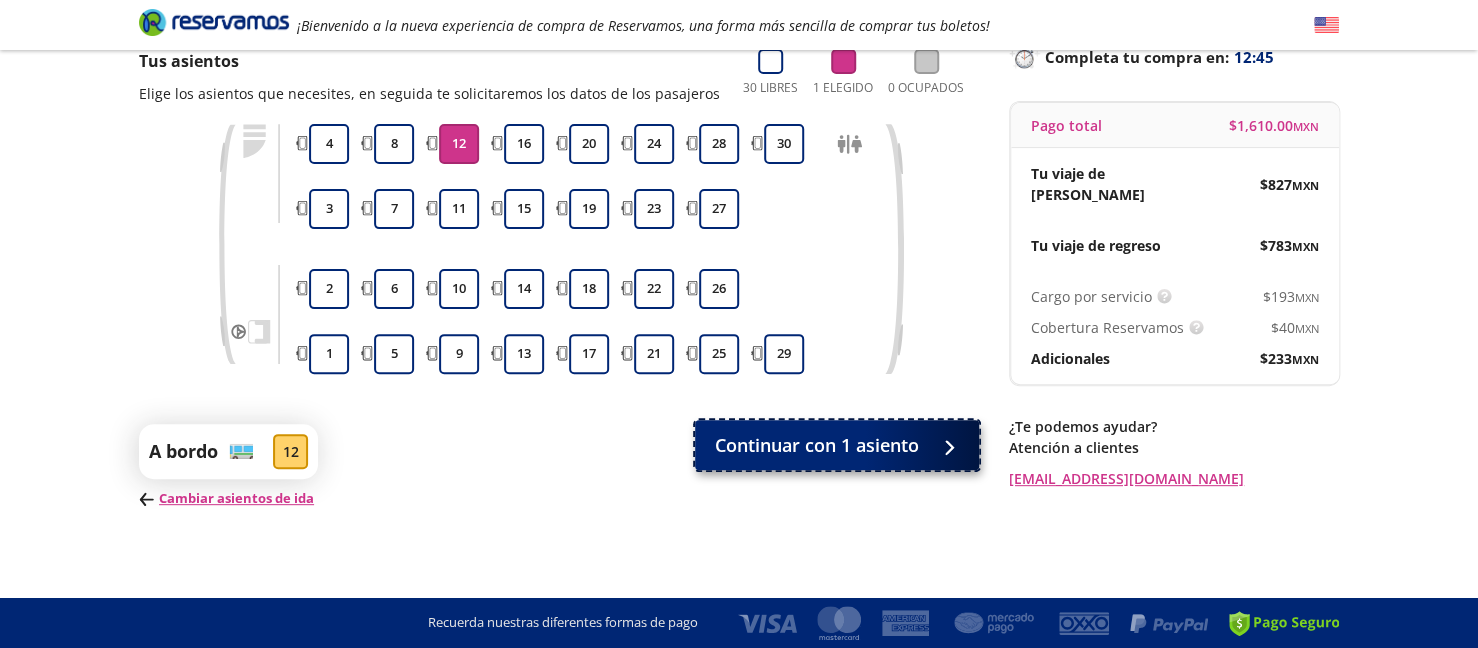 click on "Continuar con 1 asiento" at bounding box center (817, 445) 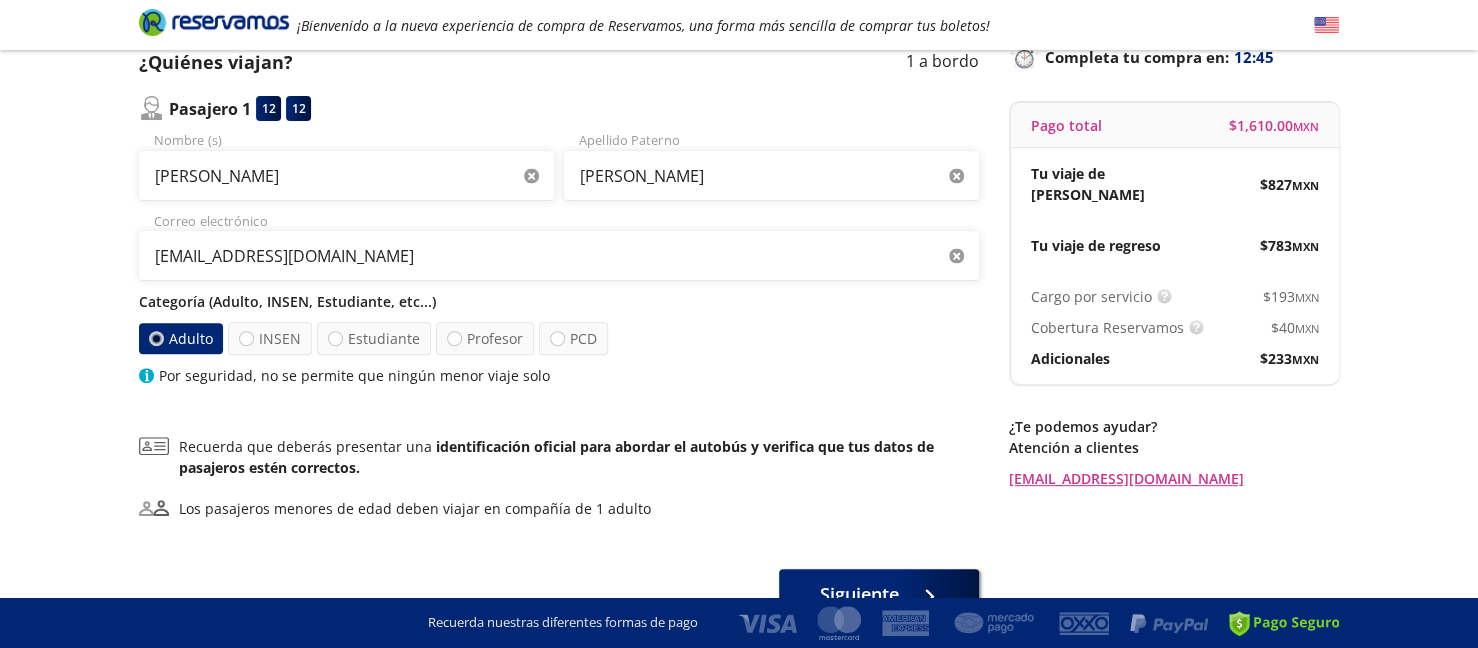 scroll, scrollTop: 0, scrollLeft: 0, axis: both 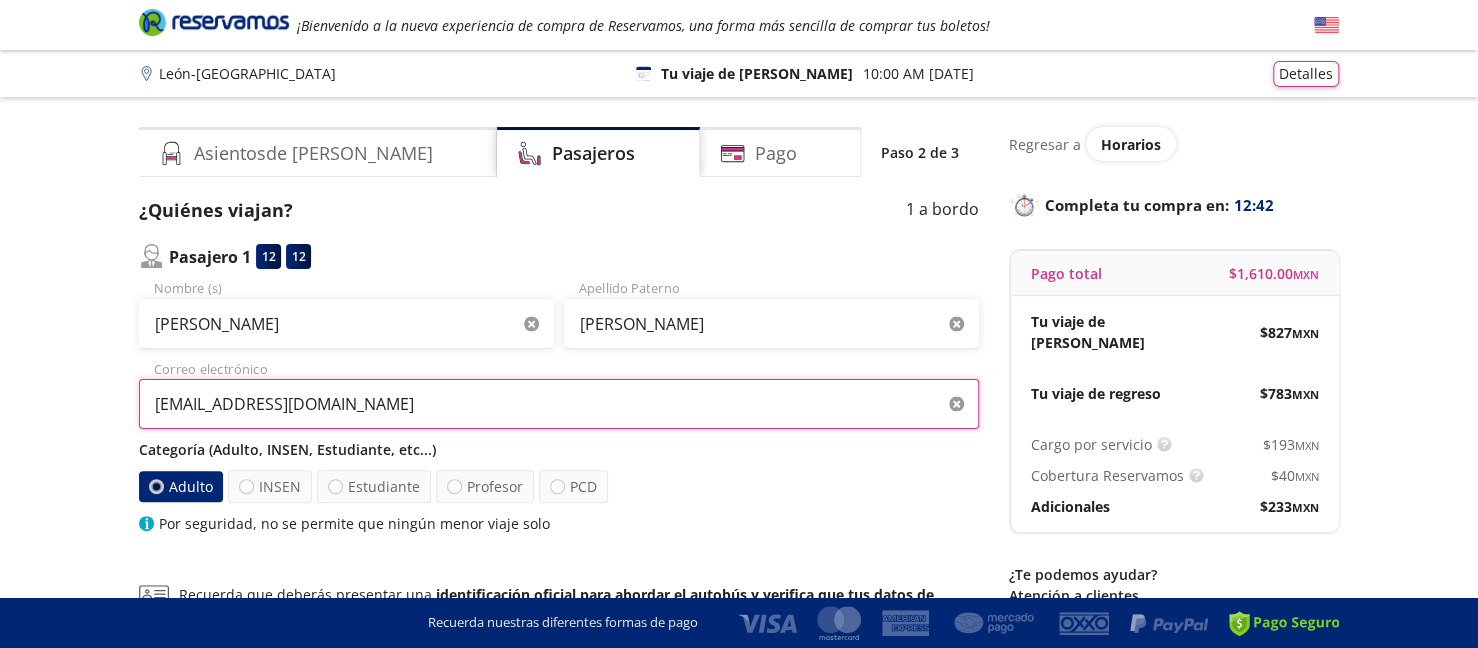 drag, startPoint x: 182, startPoint y: 404, endPoint x: 120, endPoint y: 407, distance: 62.072536 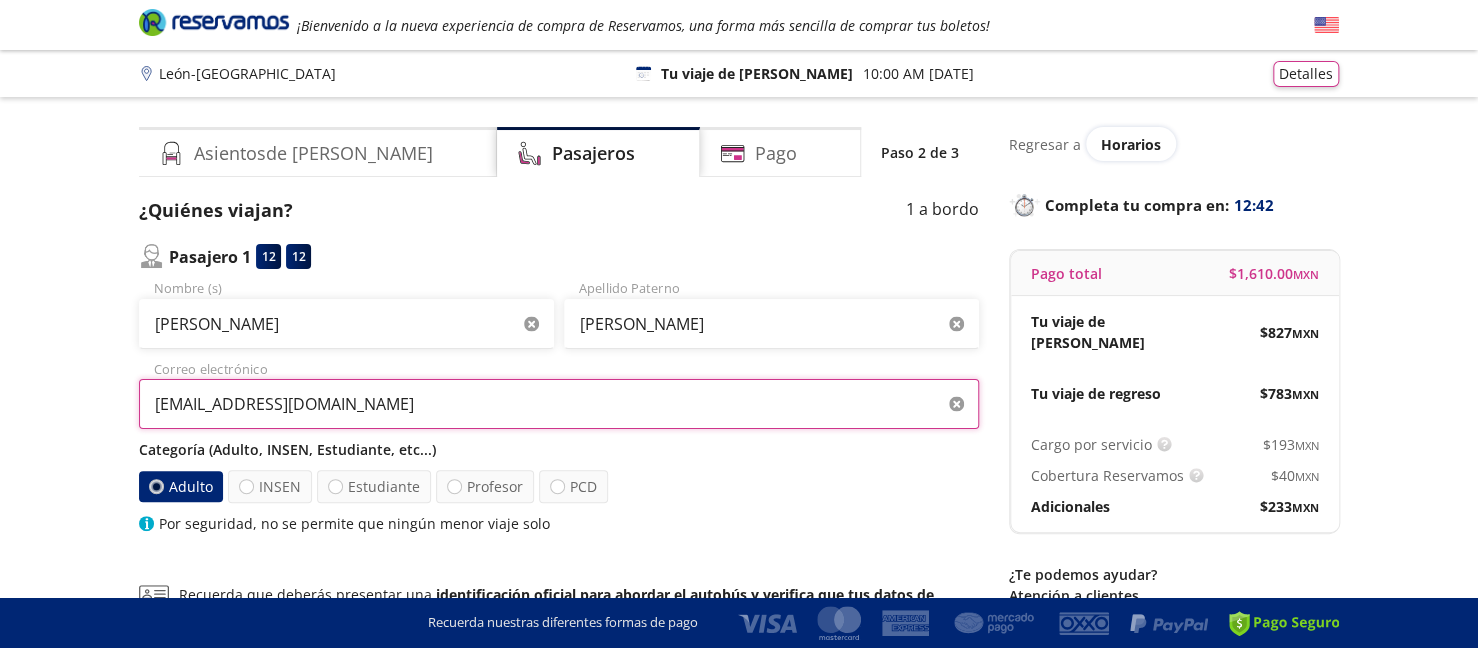 click on "Asientos  de [PERSON_NAME] Pago Paso 2 de 3 ¿Quiénes viajan? 1 a bordo Pasajero 1 12 12 [PERSON_NAME] Nombre (s) [PERSON_NAME] Apellido Paterno [EMAIL_ADDRESS][DOMAIN_NAME] Correo electrónico Categoría (Adulto, INSEN, Estudiante, etc...) Adulto INSEN Estudiante Profesor PCD Por seguridad, no se permite que ningún menor viaje solo Recuerda que deberás presentar una   identificación oficial para abordar el autobús y verifica que tus datos de pasajeros estén correctos. Los pasajeros menores de edad deben viajar en compañía de 1 adulto Siguiente Regresar a Horarios Completa tu compra en : 12:42 Pago total $ 1,610.00  MXN Tu viaje de ida  $ 827  MXN Tu viaje de regreso  $ 783  MXN Cargo por servicio  Esto nos permite seguir trabajando para ofrecerte la mayor cobertura de rutas y brindarte una experiencia de compra segura y garantizada. $ 193  MXN Cobertura Reservamos  Sólo 1 cambio (mínimo con solicitud 6 horas previas a la salida del viaje). Válido con la misma línea que realizaste la compra. $ 40  MXN Adicionales  $ 233" at bounding box center [739, 447] 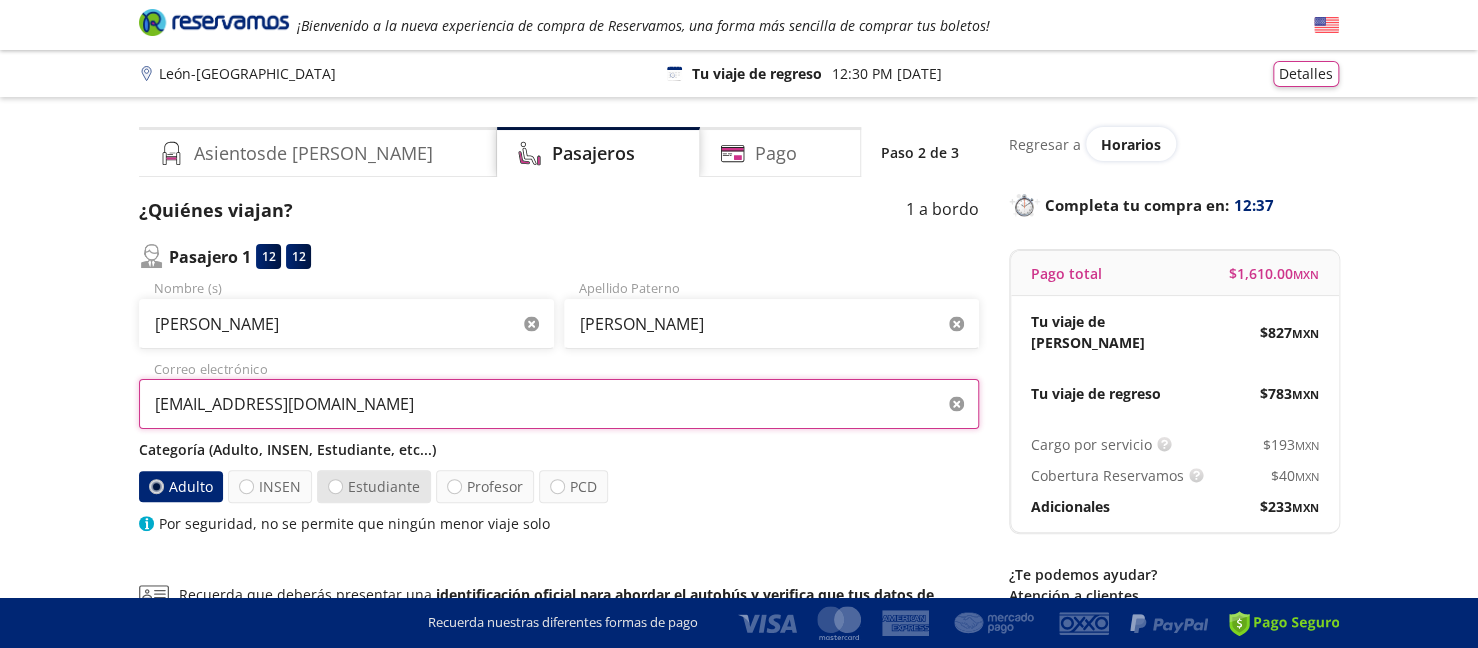 type on "[EMAIL_ADDRESS][DOMAIN_NAME]" 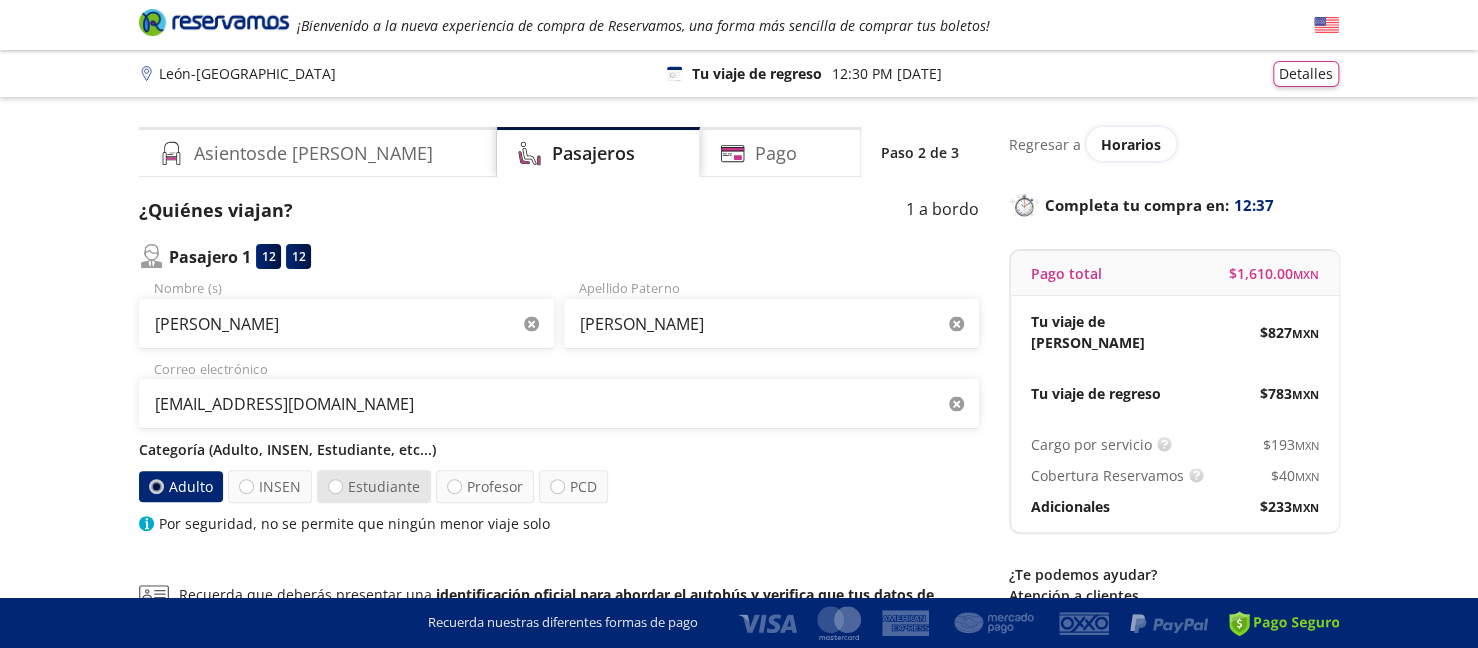 click on "Estudiante" at bounding box center [374, 486] 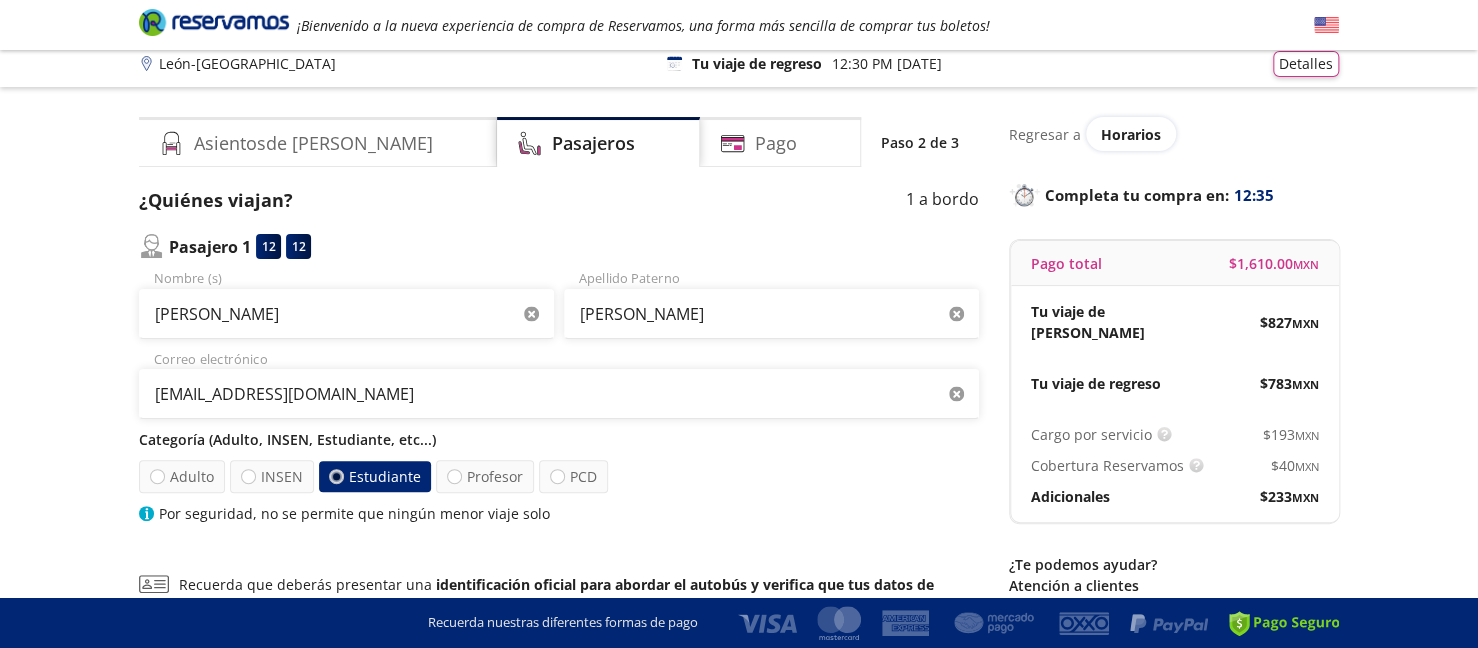 scroll, scrollTop: 0, scrollLeft: 0, axis: both 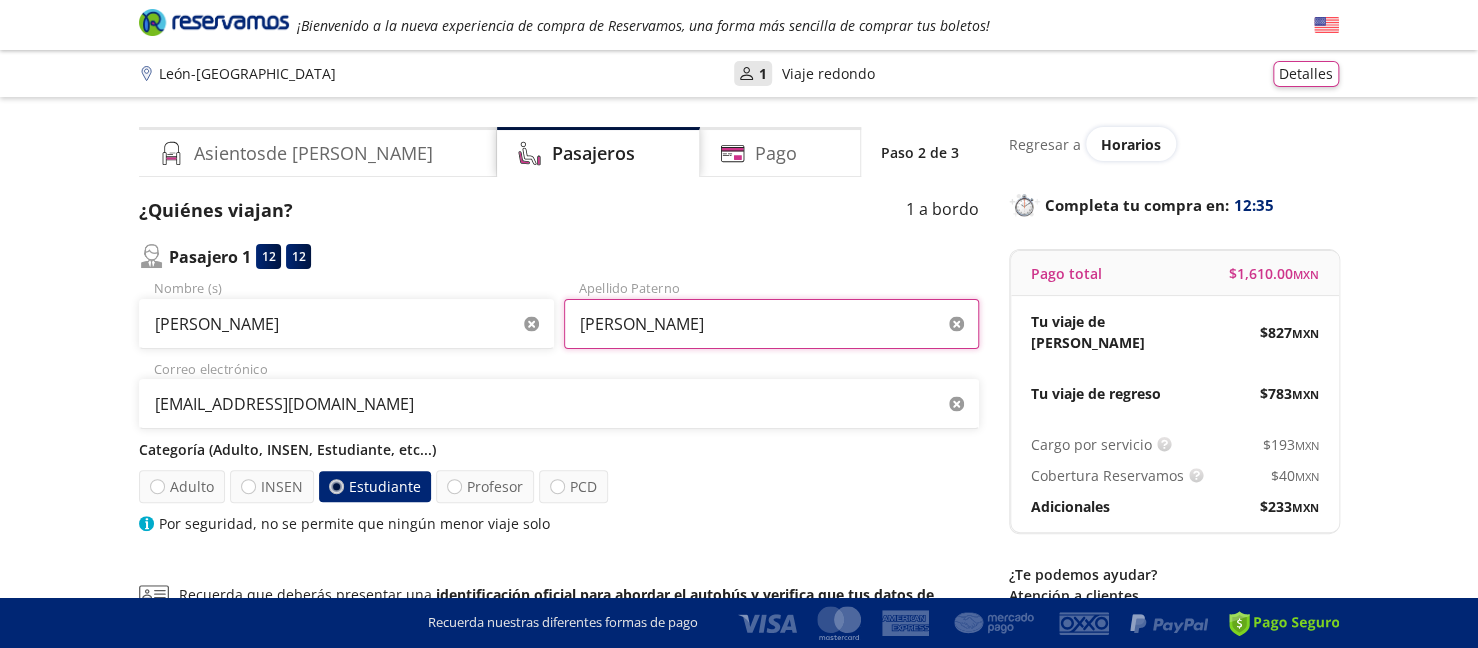click on "[PERSON_NAME]" at bounding box center (771, 324) 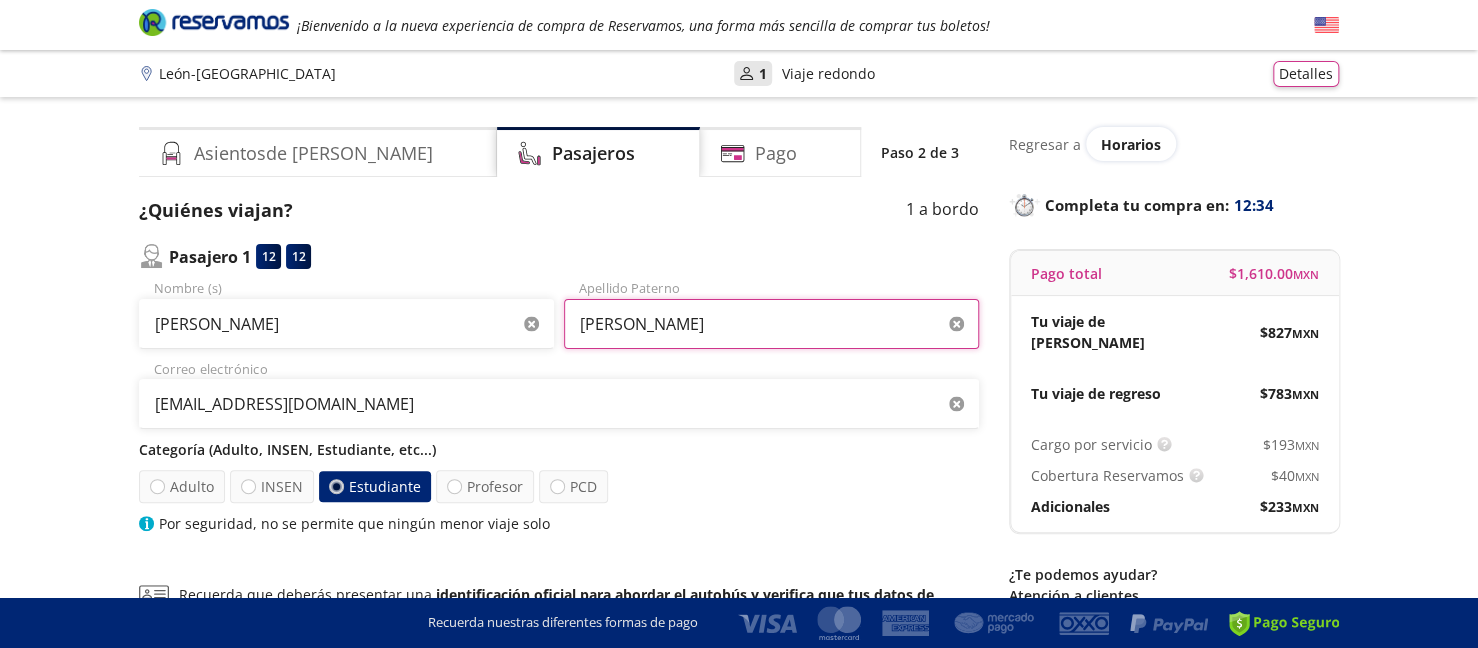 click on "[PERSON_NAME] Nombre (s) [PERSON_NAME] Apellido Paterno" at bounding box center (559, 314) 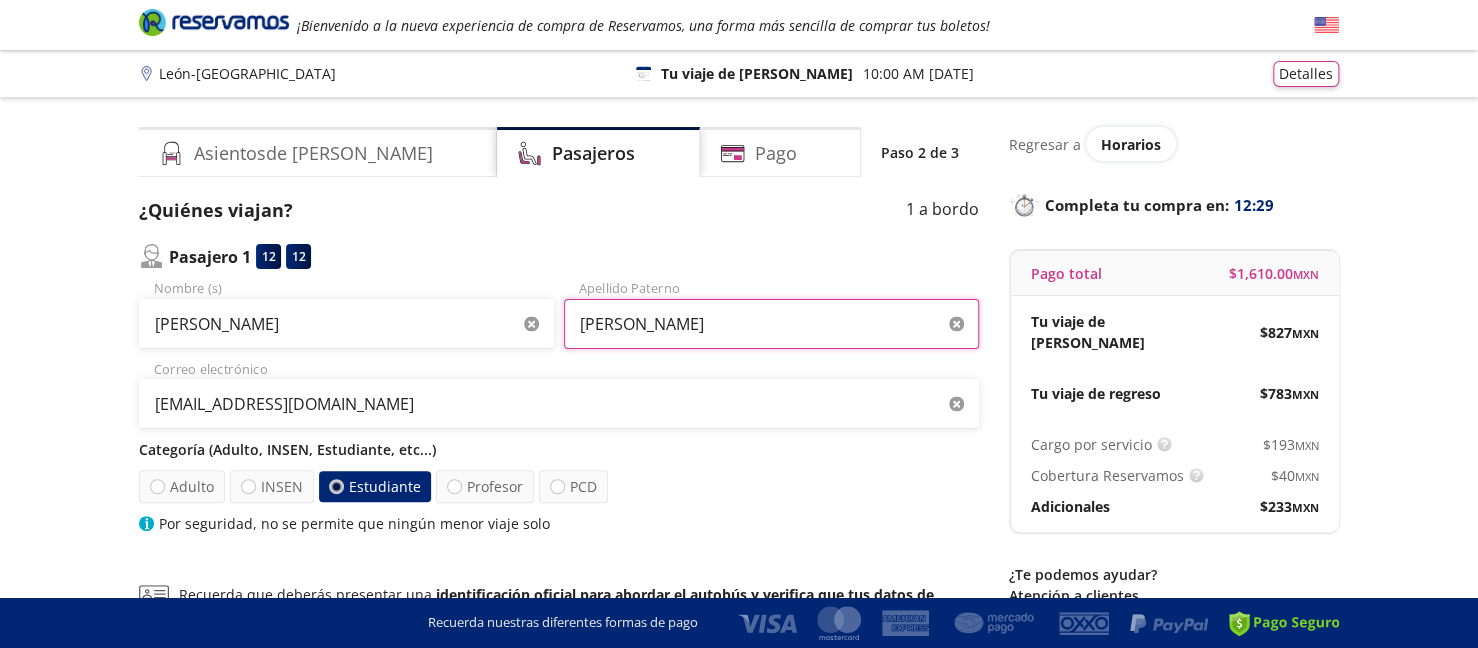 type on "[PERSON_NAME]" 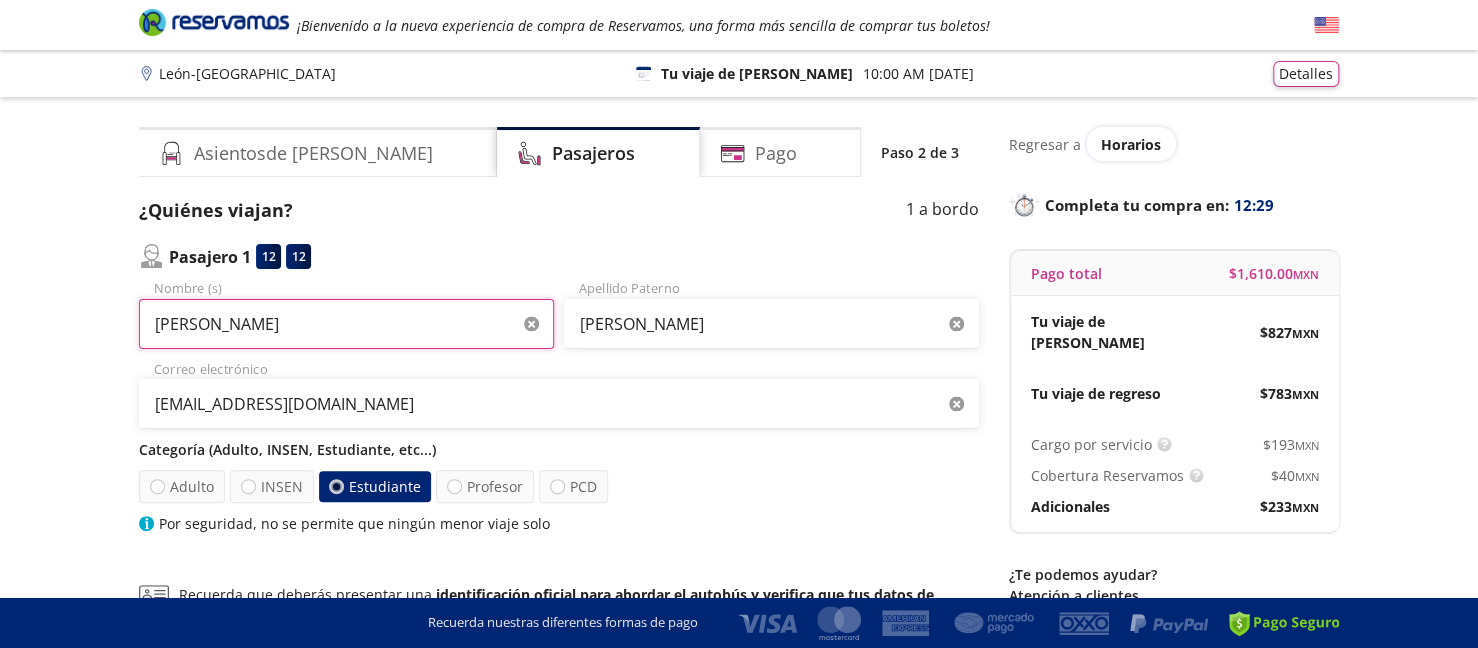 click on "[PERSON_NAME]" at bounding box center [346, 324] 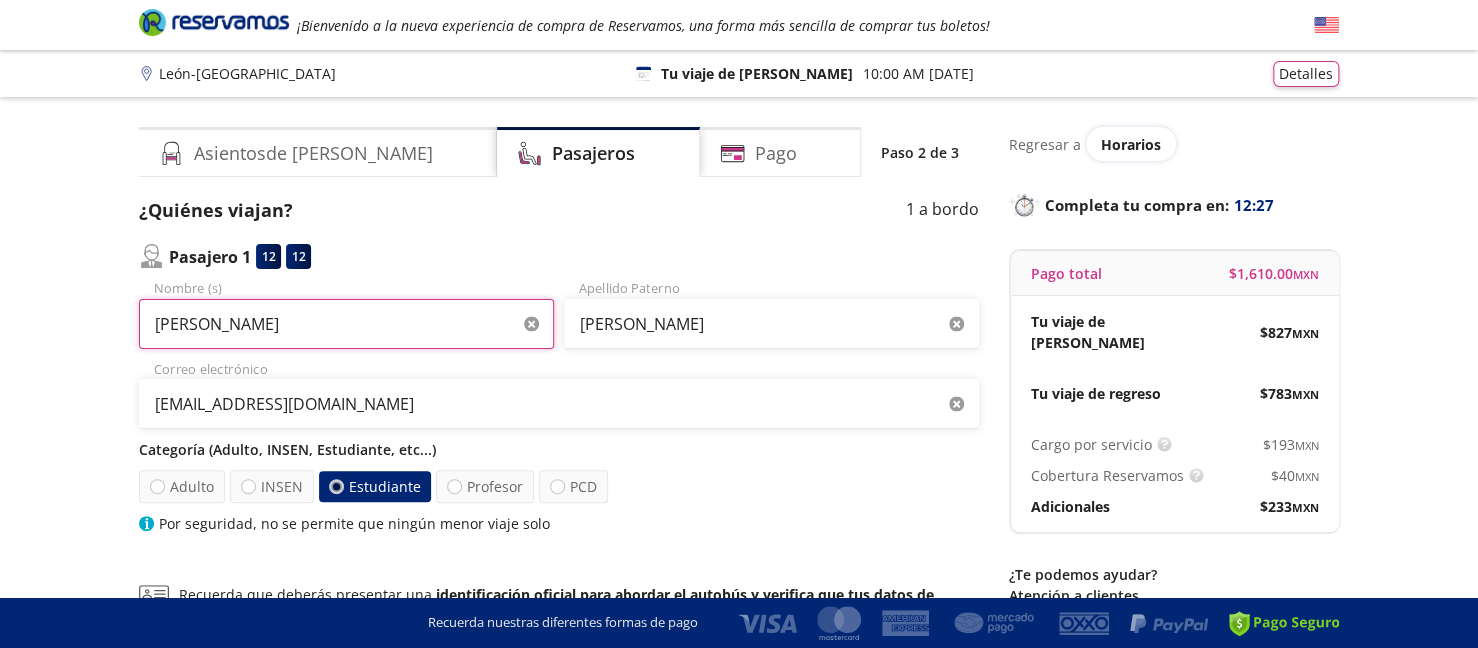 type on "[PERSON_NAME]" 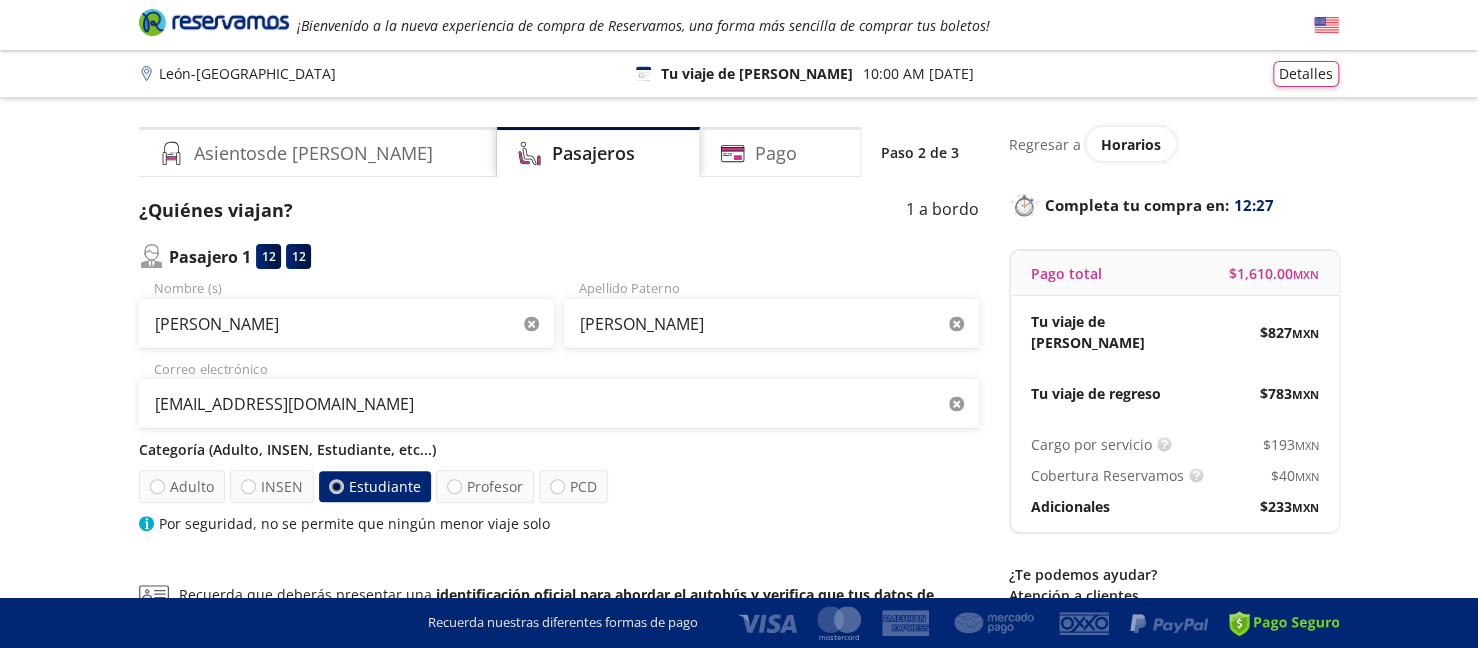 click on "[PERSON_NAME] (s)" at bounding box center [346, 314] 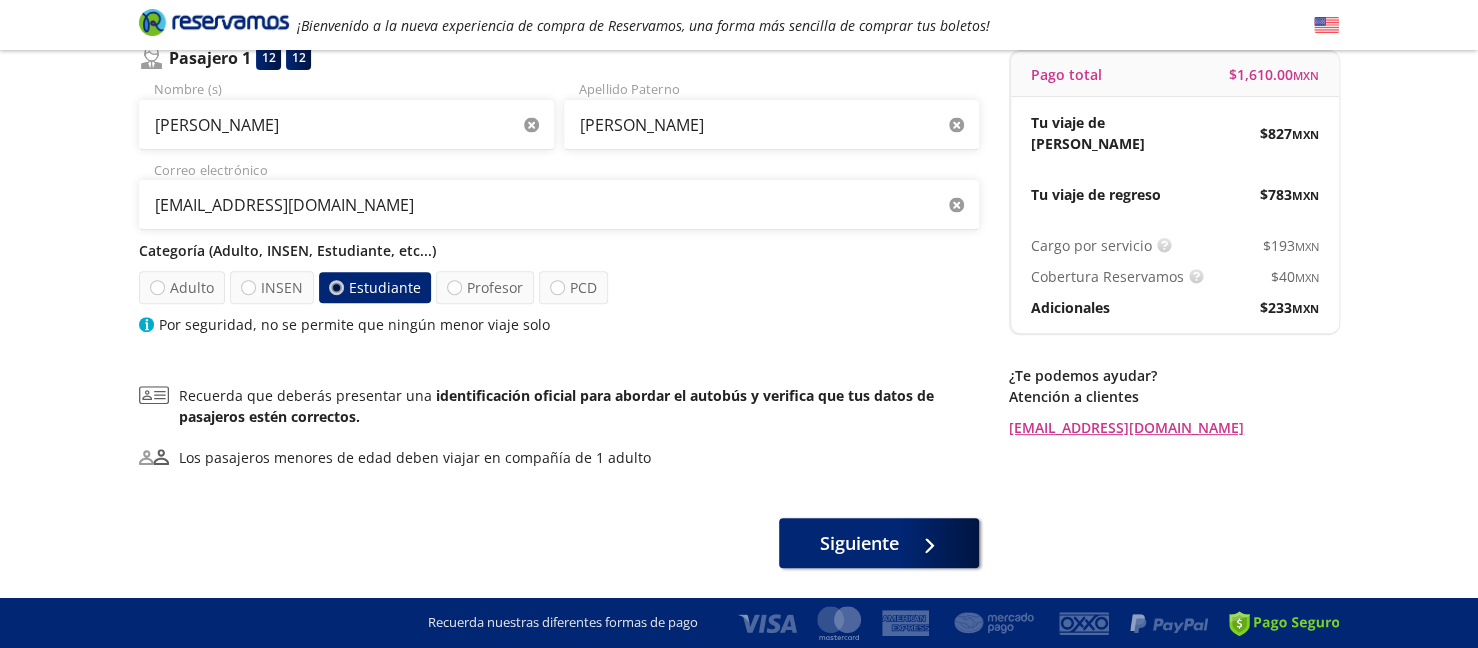 scroll, scrollTop: 258, scrollLeft: 0, axis: vertical 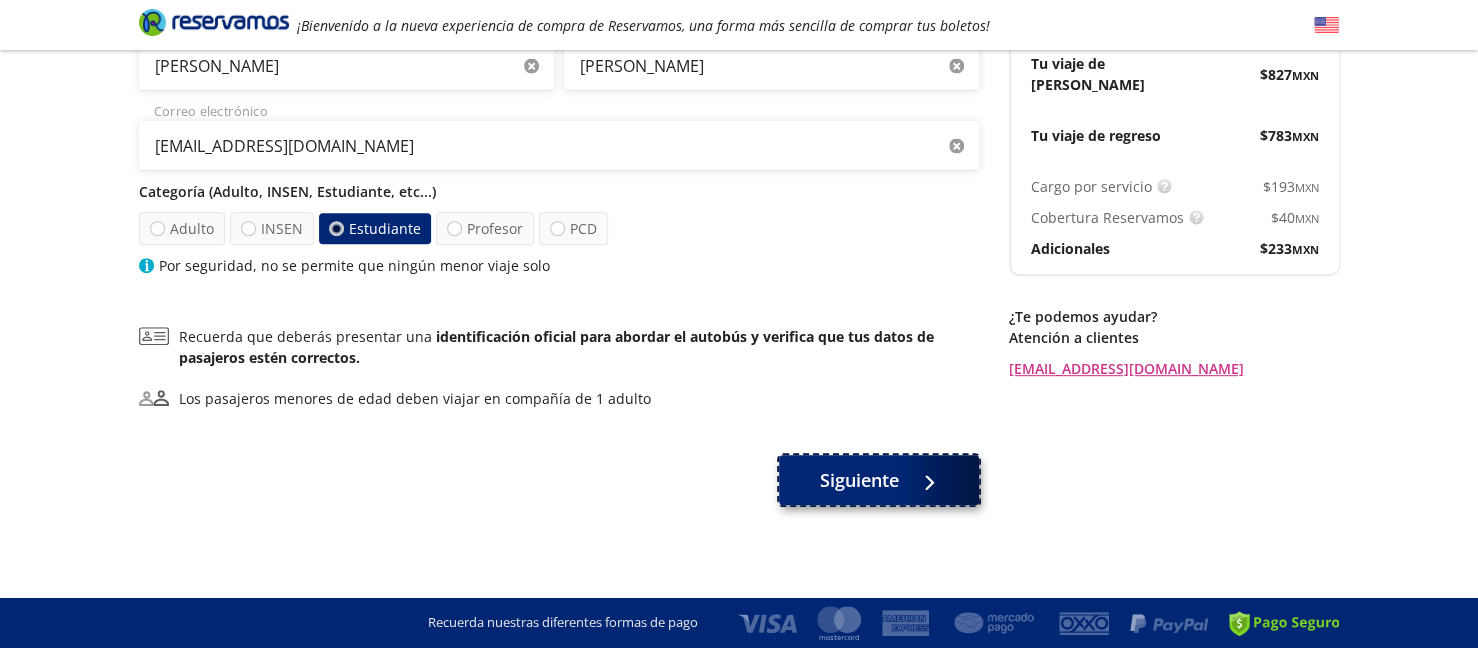 click on "Siguiente" at bounding box center (859, 480) 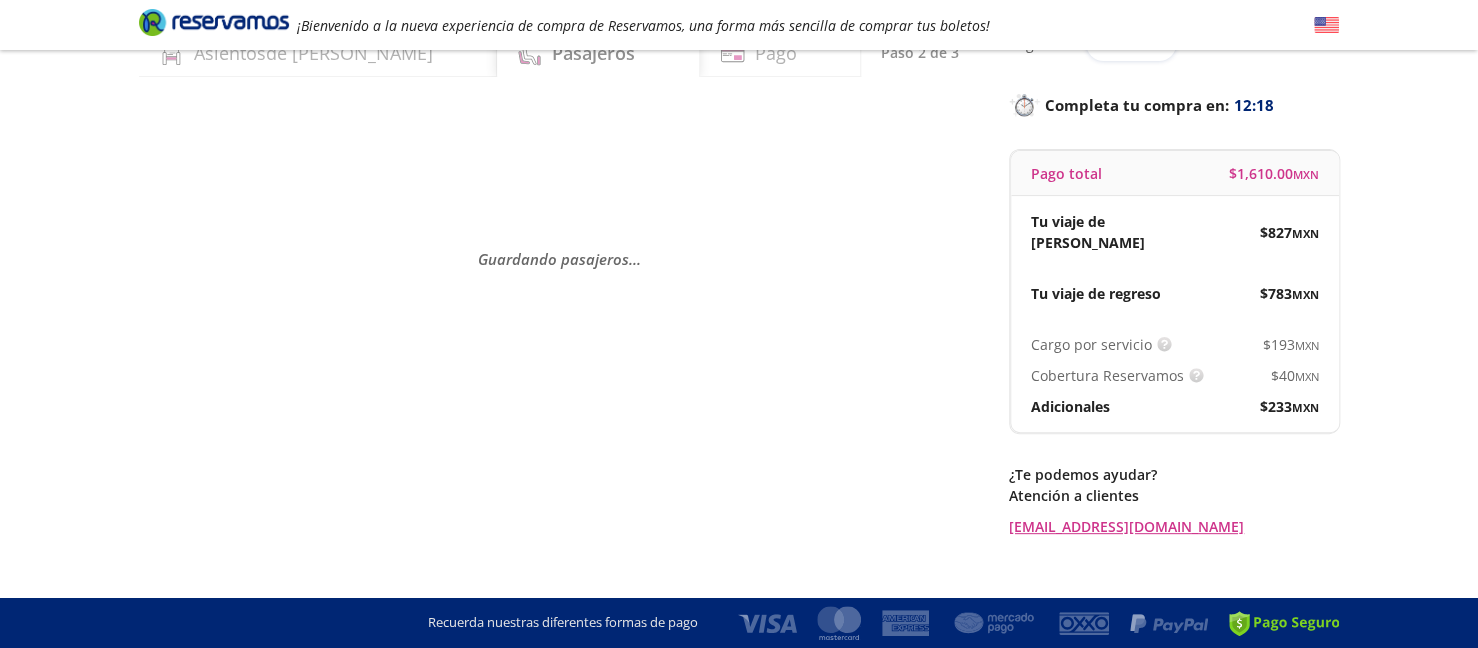 scroll, scrollTop: 107, scrollLeft: 0, axis: vertical 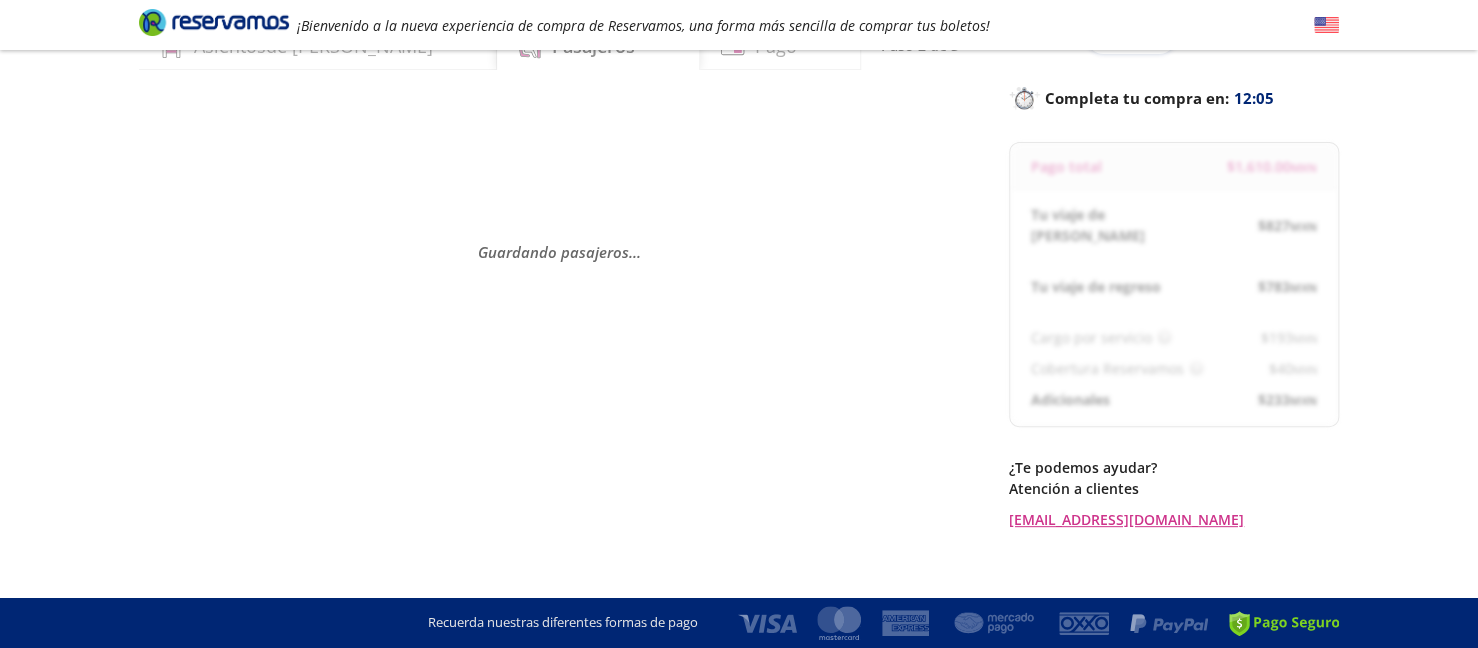 select on "MX" 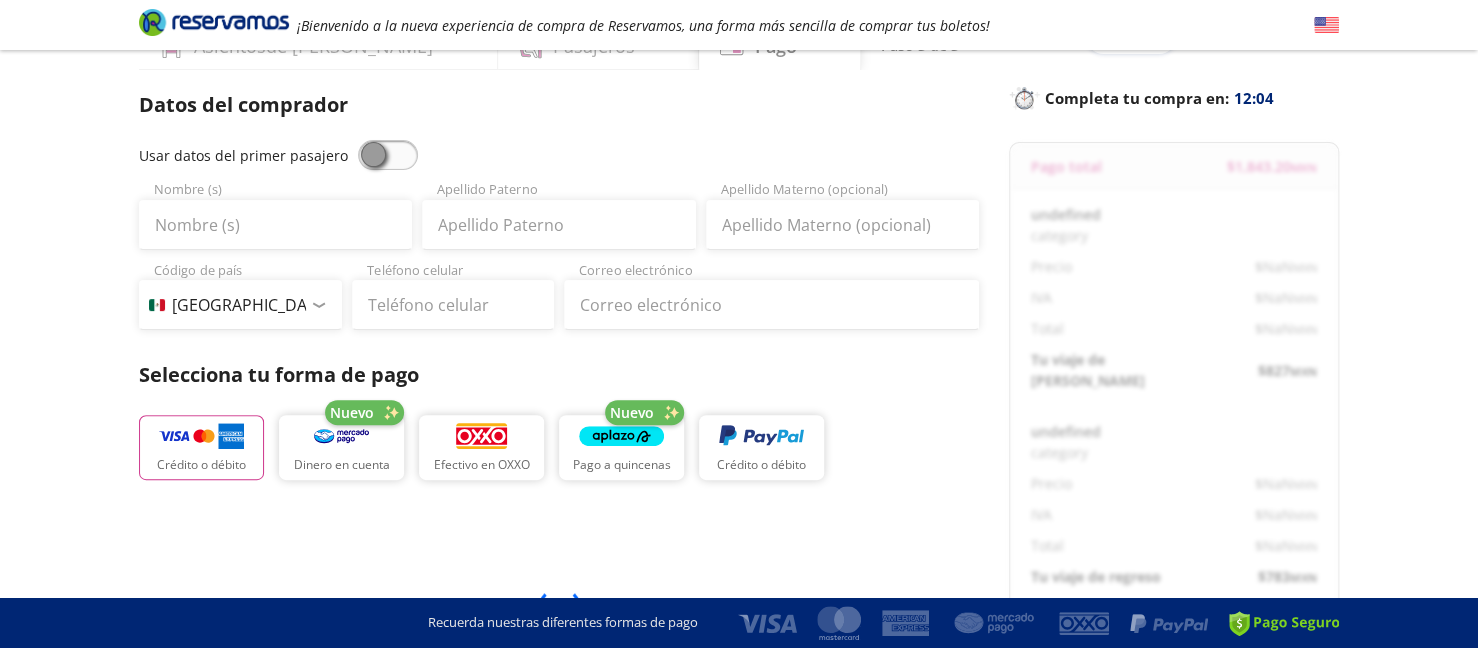 scroll, scrollTop: 0, scrollLeft: 0, axis: both 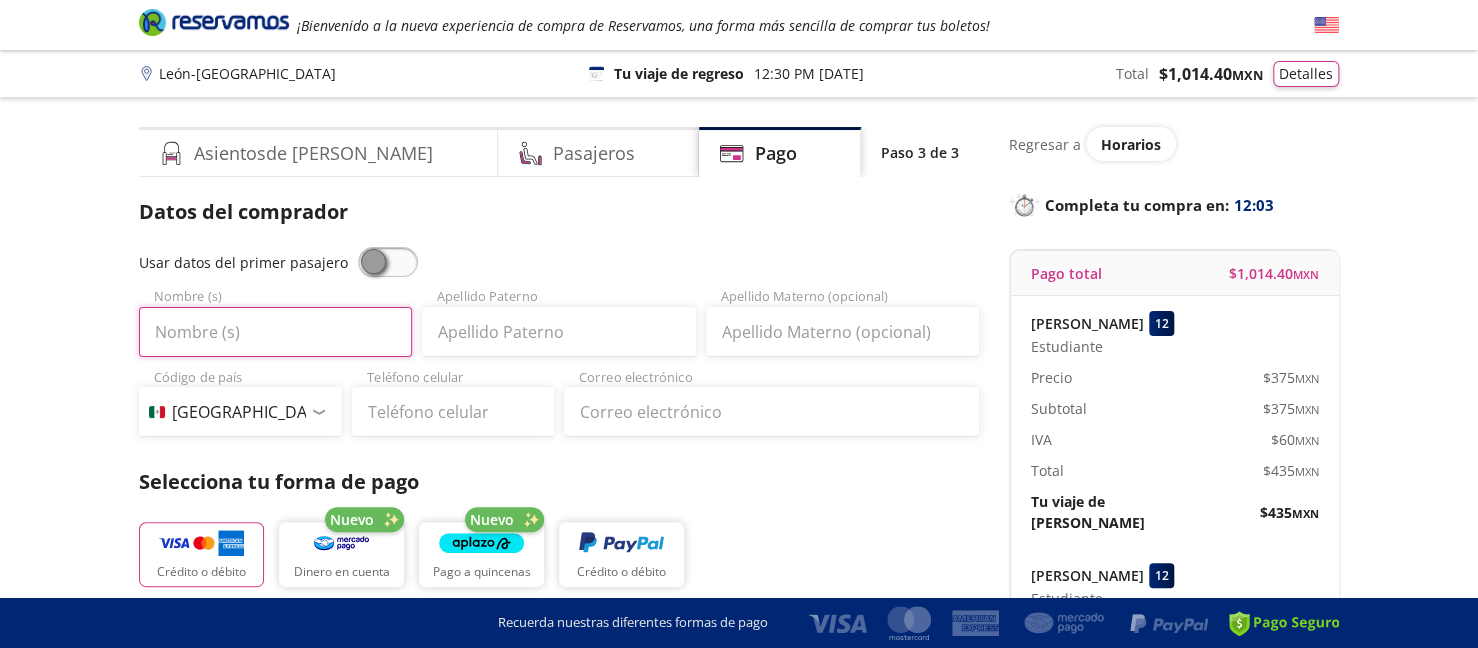 click on "Nombre (s)" at bounding box center [275, 332] 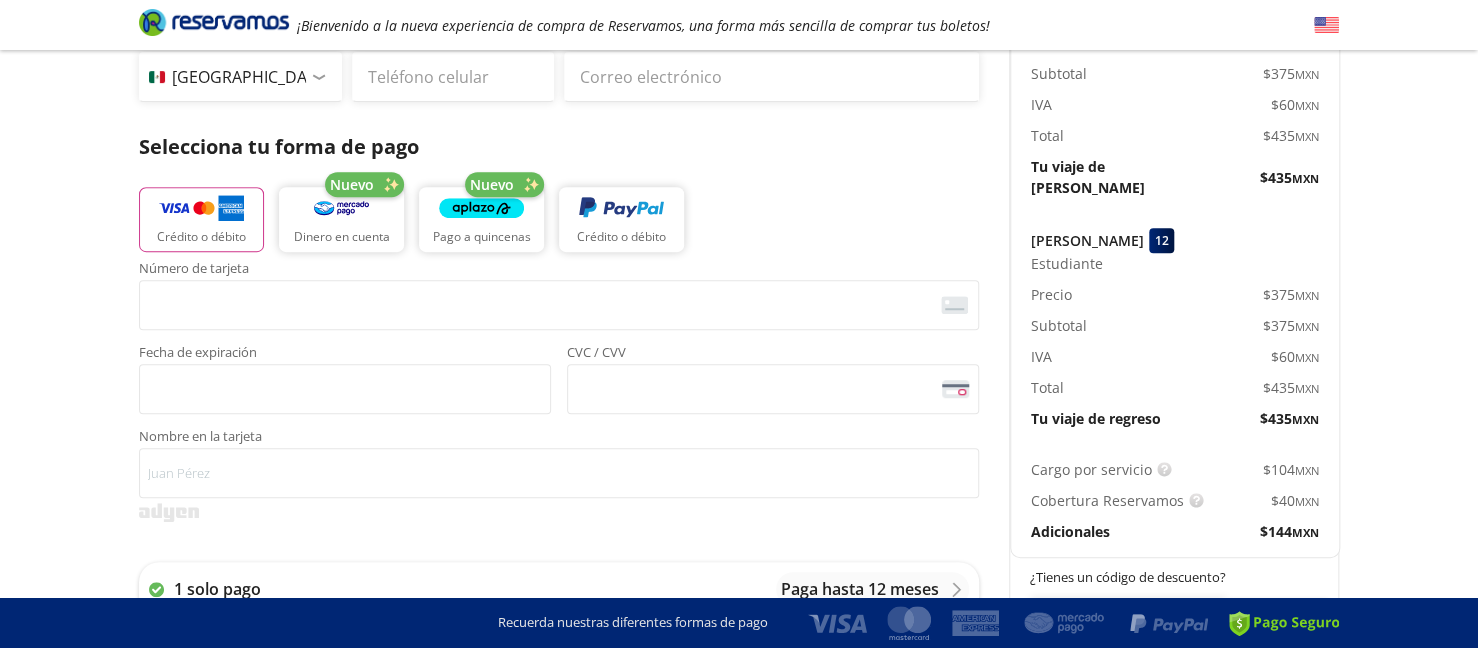 scroll, scrollTop: 0, scrollLeft: 0, axis: both 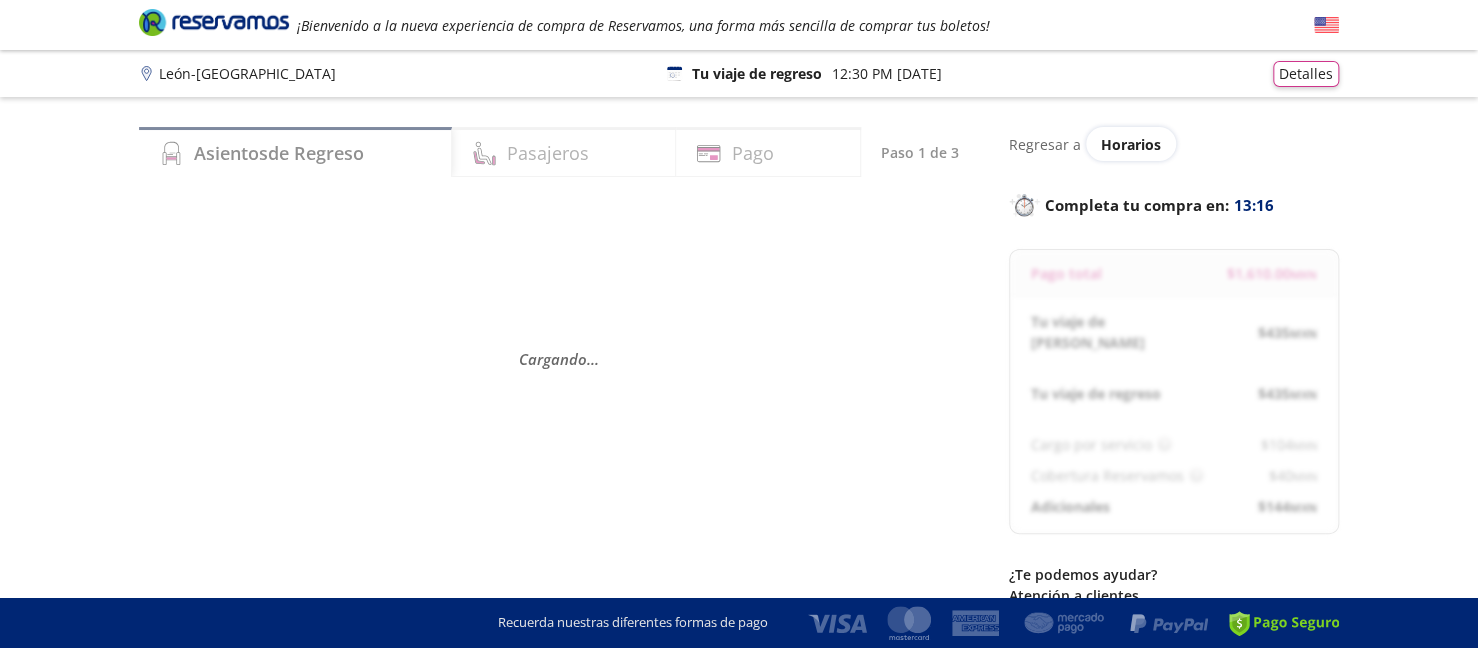 drag, startPoint x: 516, startPoint y: 155, endPoint x: 504, endPoint y: 150, distance: 13 